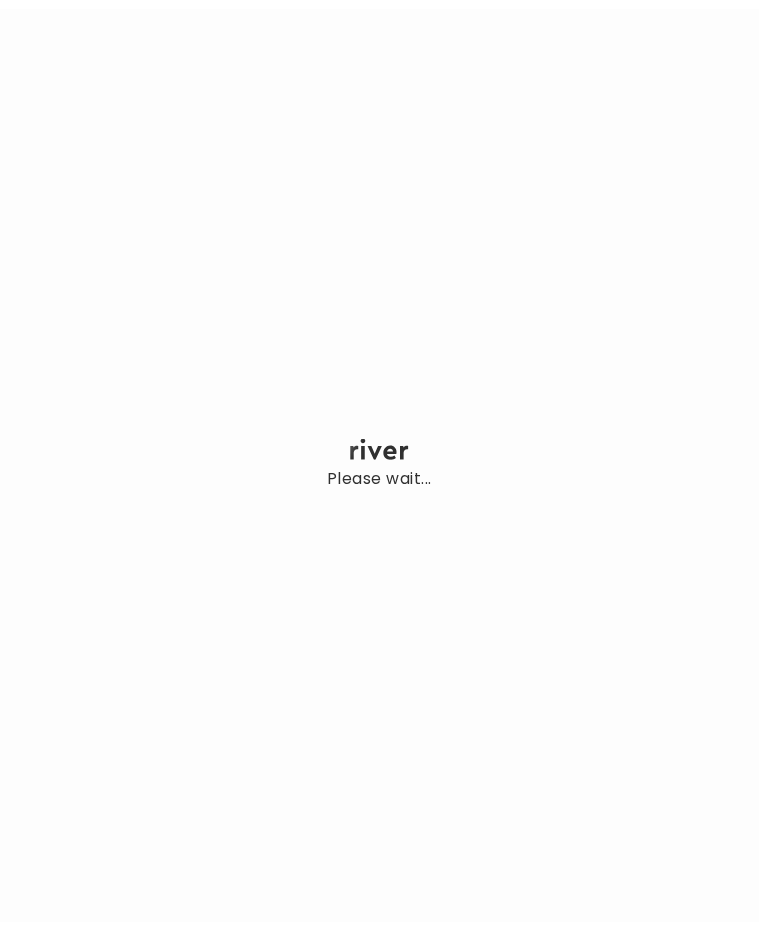 scroll, scrollTop: 0, scrollLeft: 0, axis: both 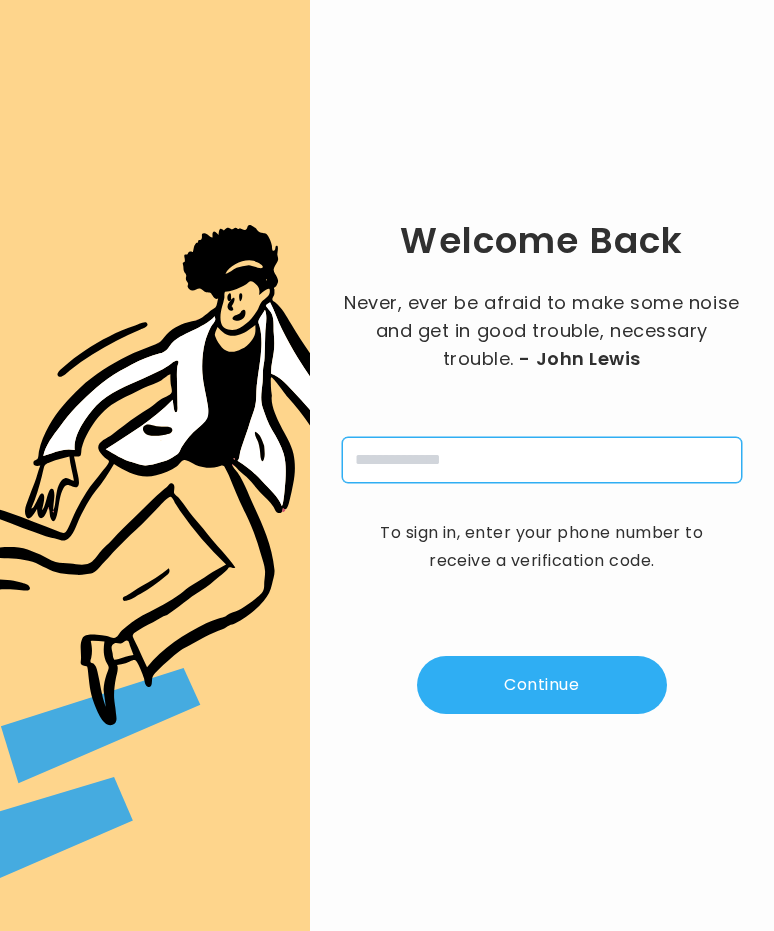 click at bounding box center [542, 460] 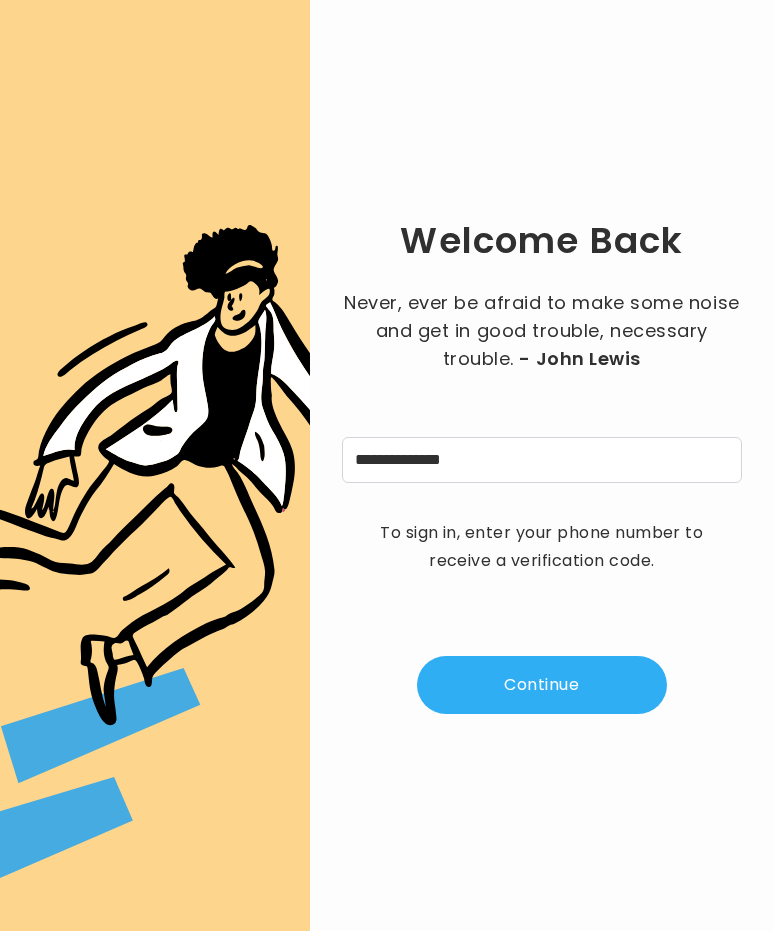 click on "**********" at bounding box center [542, 465] 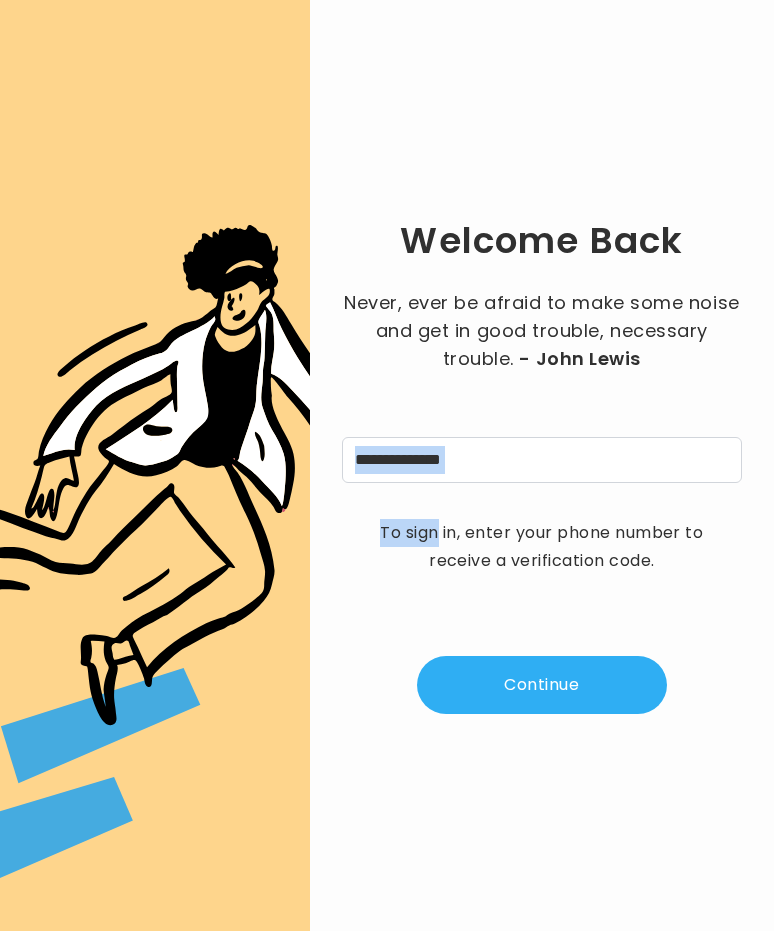 drag, startPoint x: 551, startPoint y: 701, endPoint x: 528, endPoint y: 691, distance: 25.079872 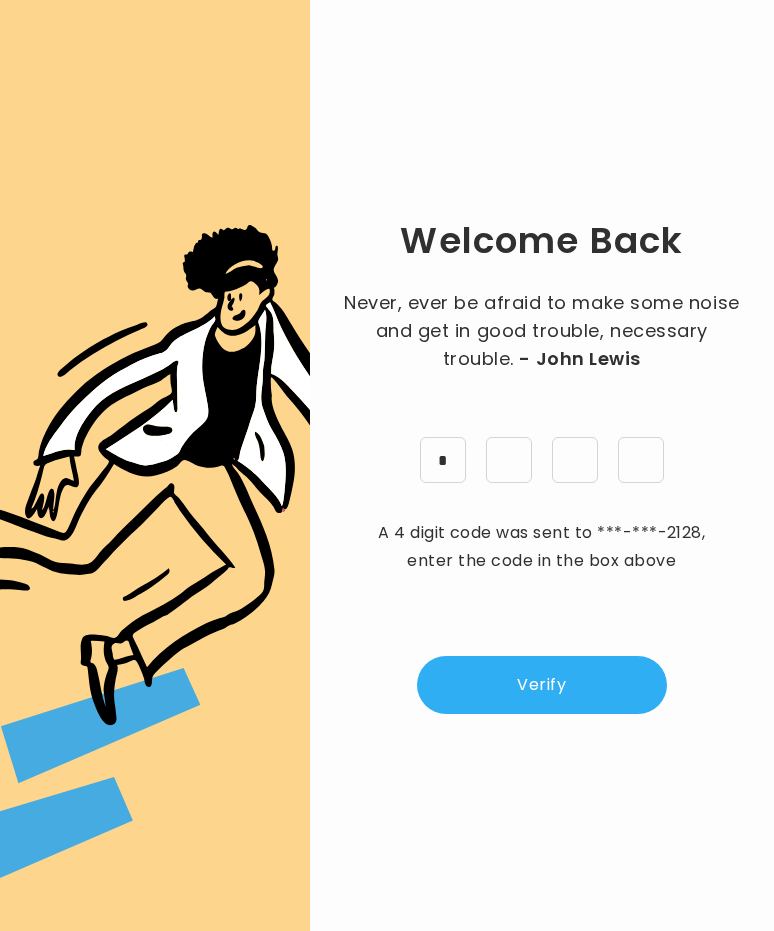 type on "*" 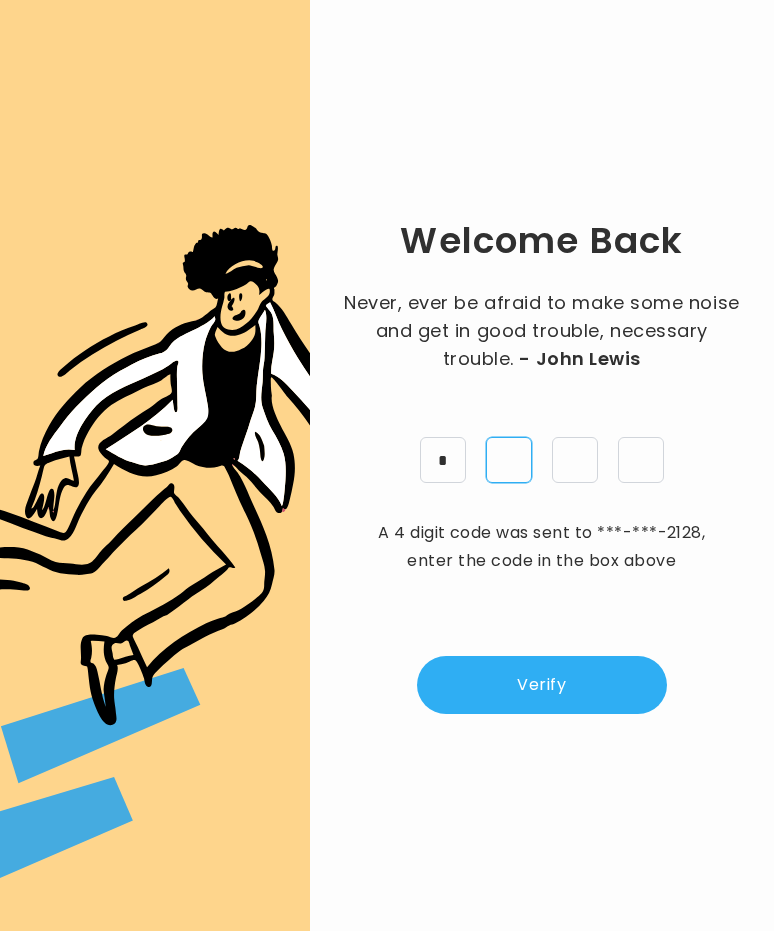 type on "*" 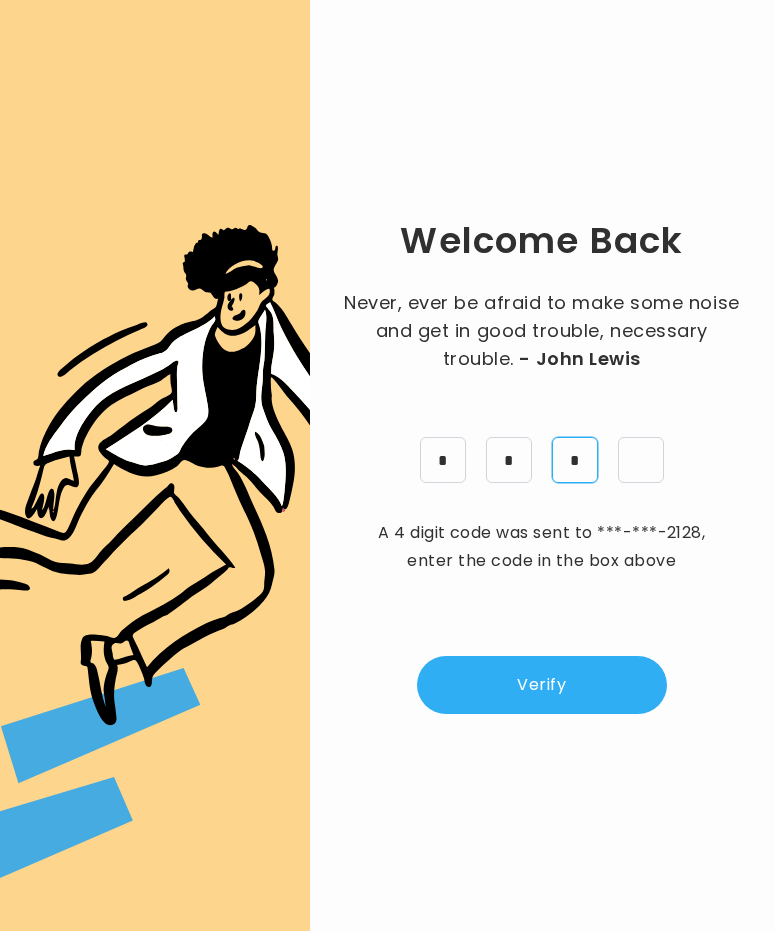 type on "*" 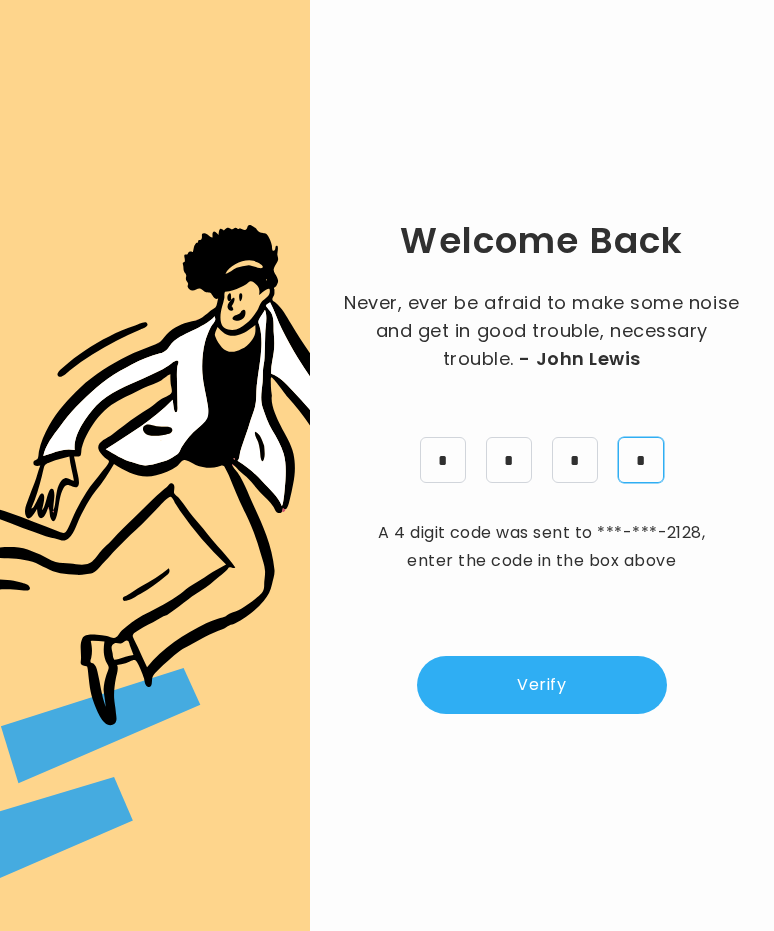 type on "*" 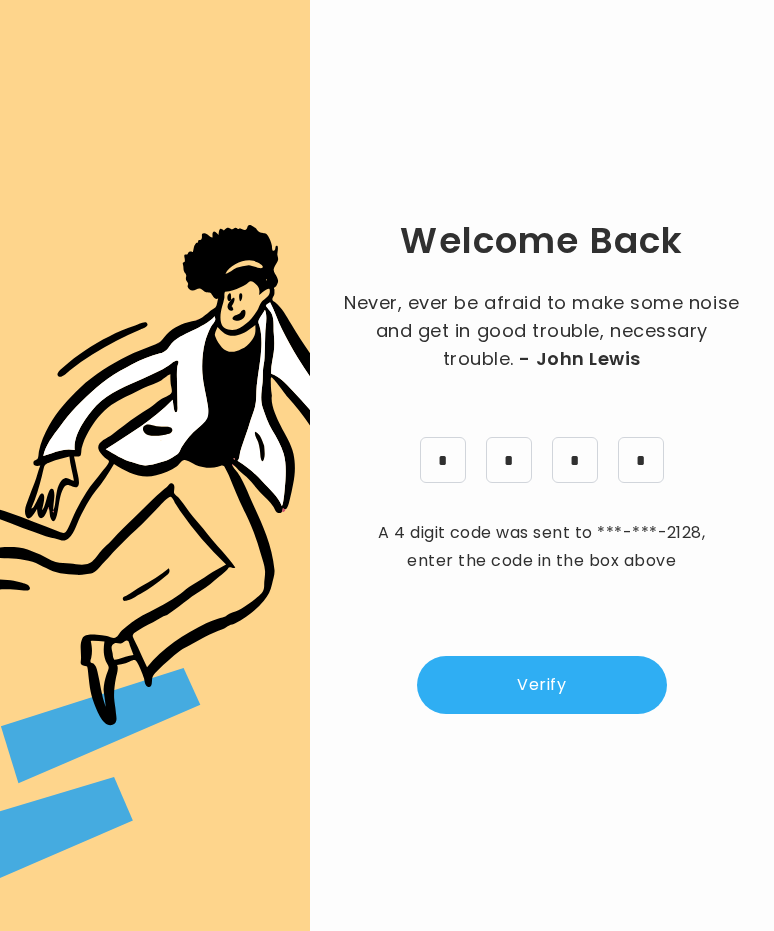 click on "Verify" at bounding box center [542, 685] 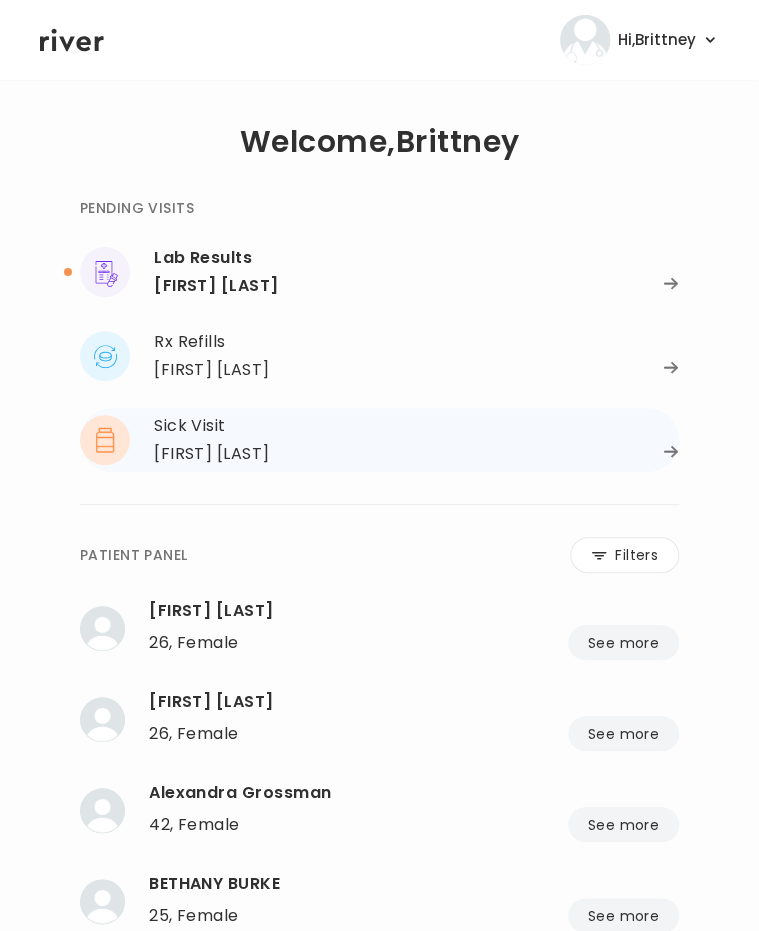 click on "Alyssa Broussard" at bounding box center [212, 454] 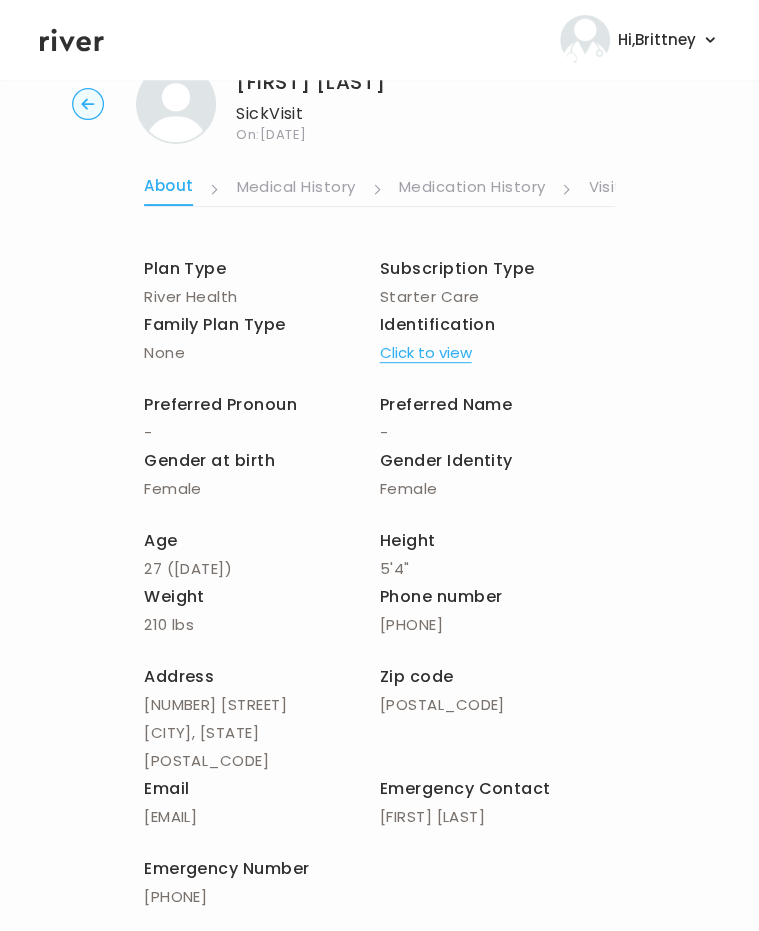 scroll, scrollTop: 53, scrollLeft: 0, axis: vertical 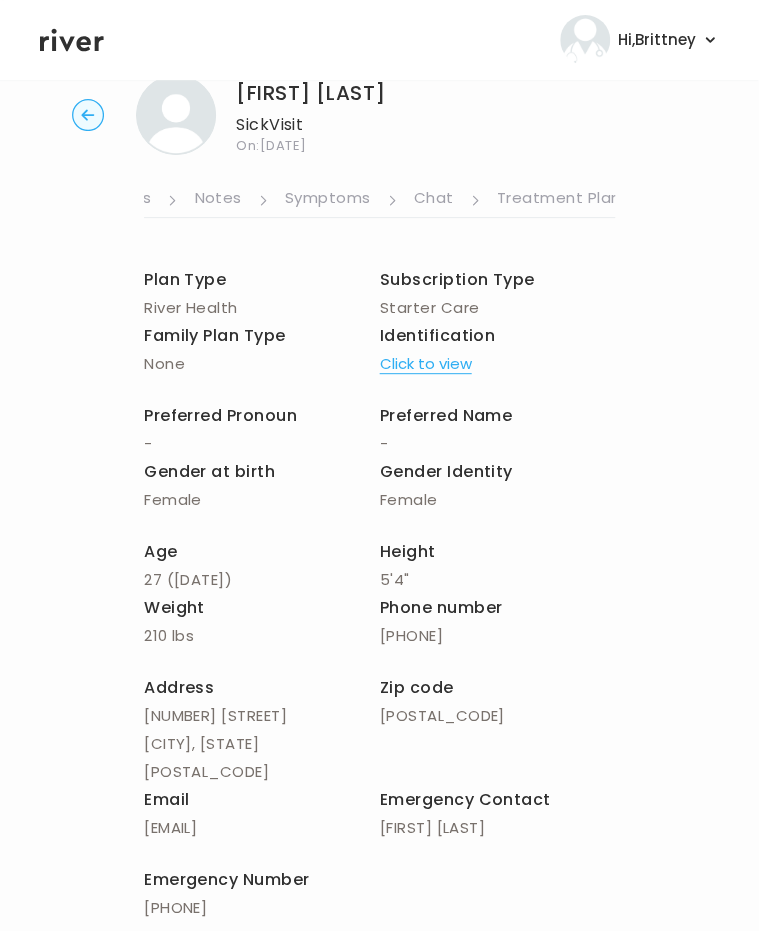 click on "Treatment Plan" at bounding box center (559, 200) 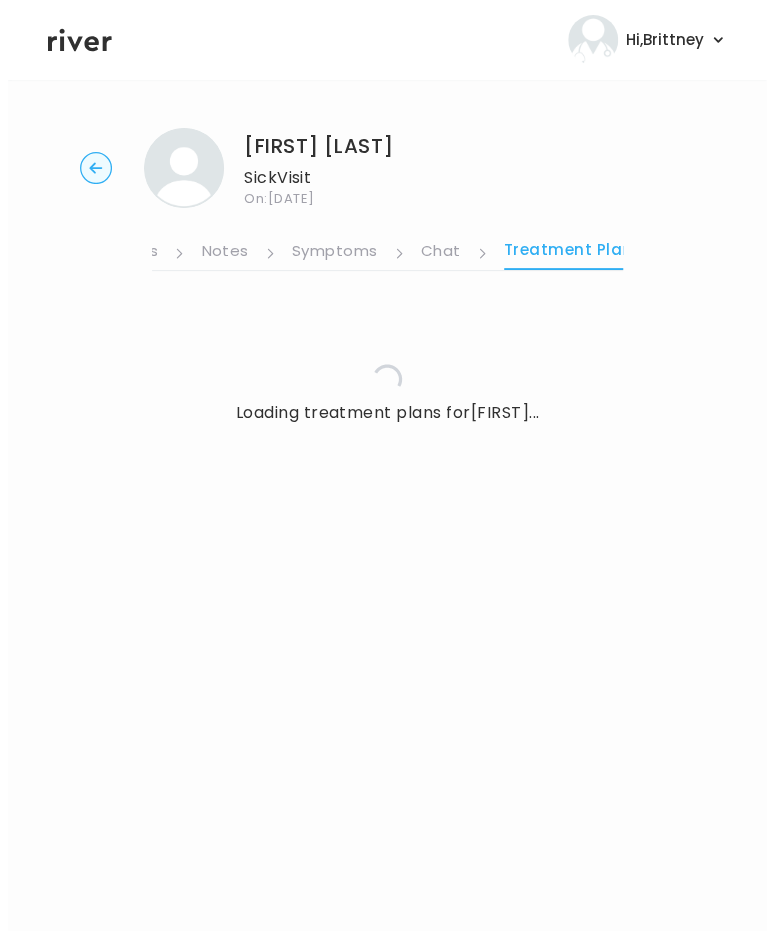 scroll, scrollTop: 0, scrollLeft: 0, axis: both 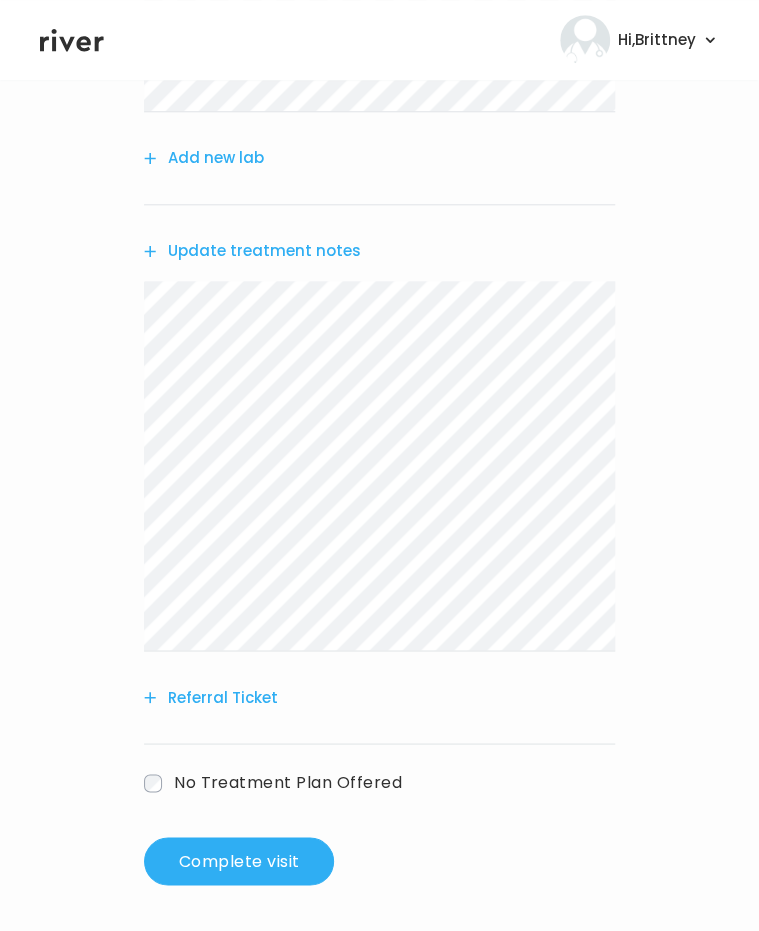 click on "Add another prescription Add new lab Update treatment notes Referral Ticket No Treatment Plan Offered Complete visit" at bounding box center [379, 322] 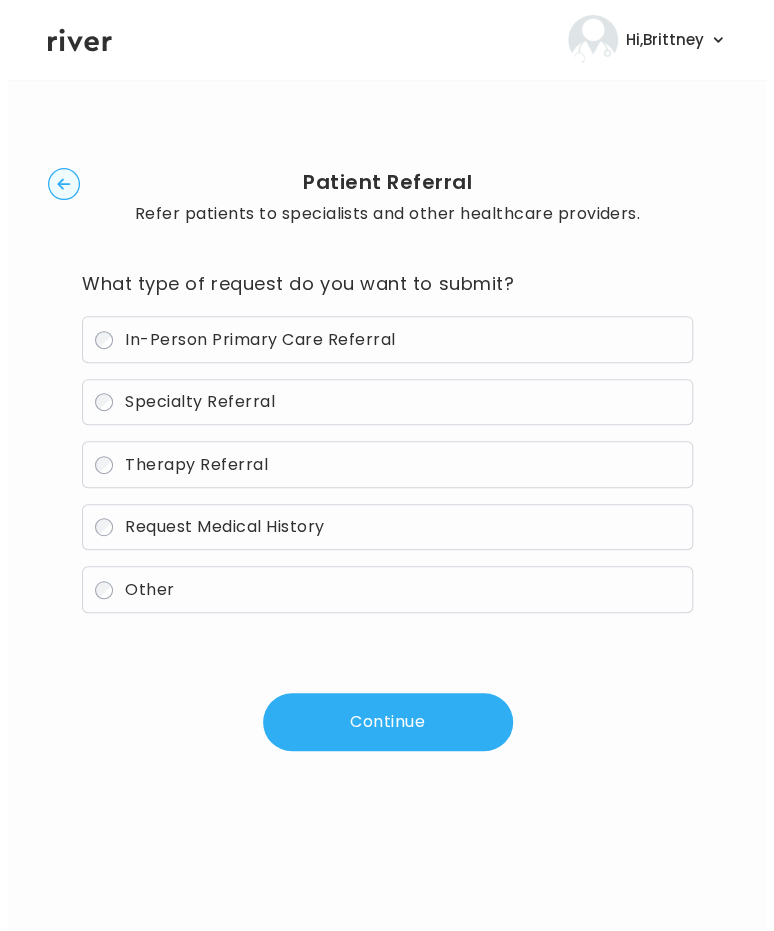 scroll, scrollTop: 0, scrollLeft: 0, axis: both 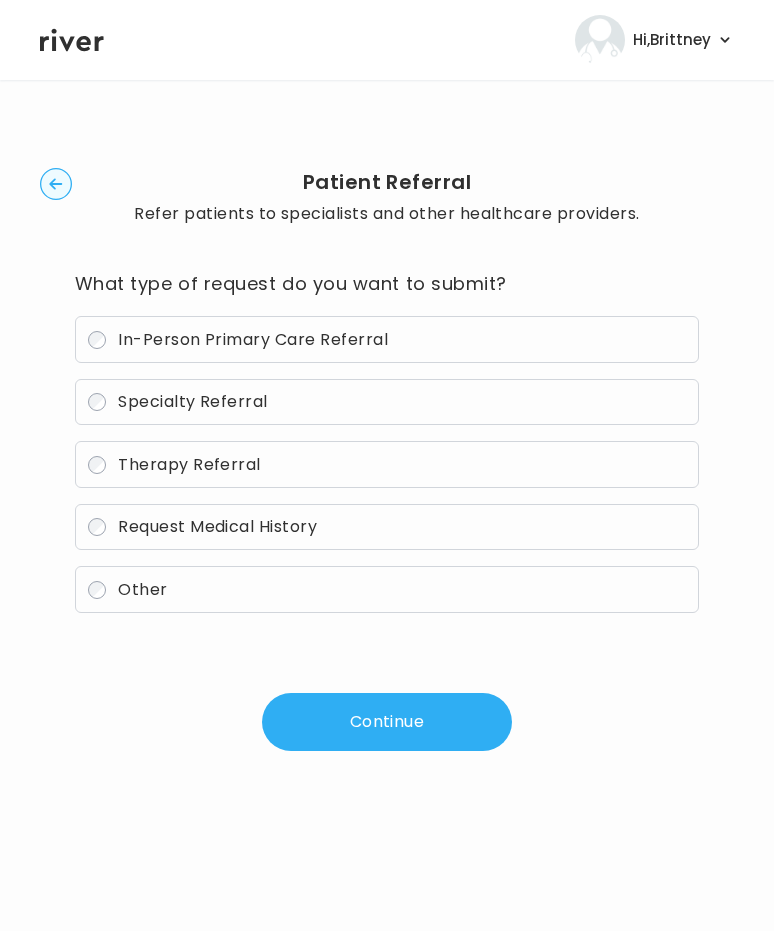 click on "Other" at bounding box center [387, 589] 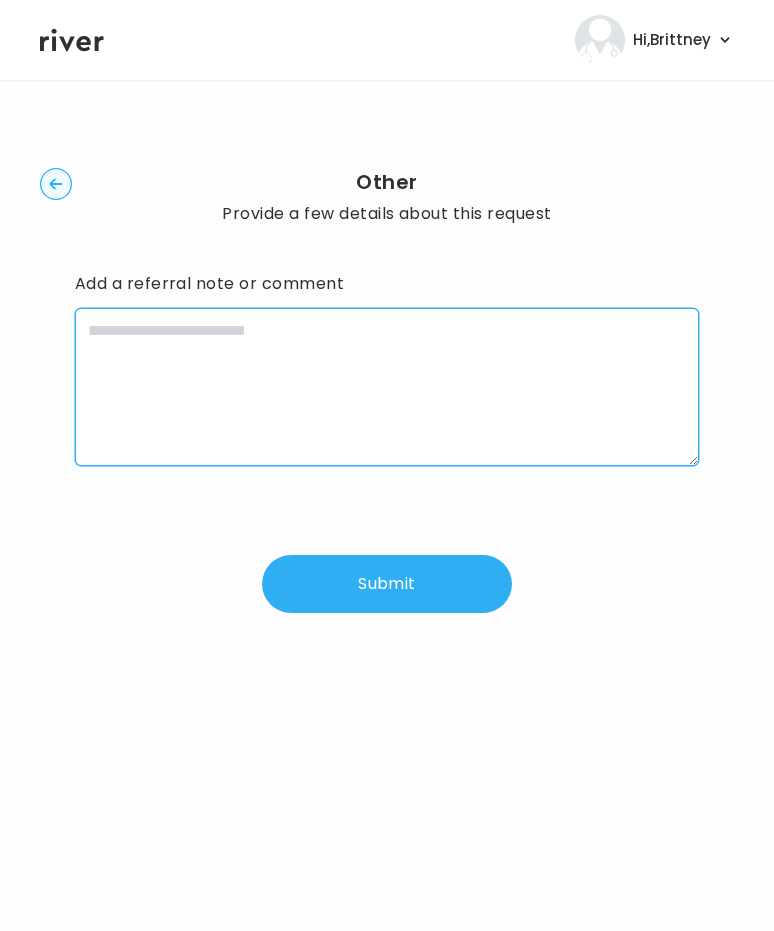 click at bounding box center (387, 387) 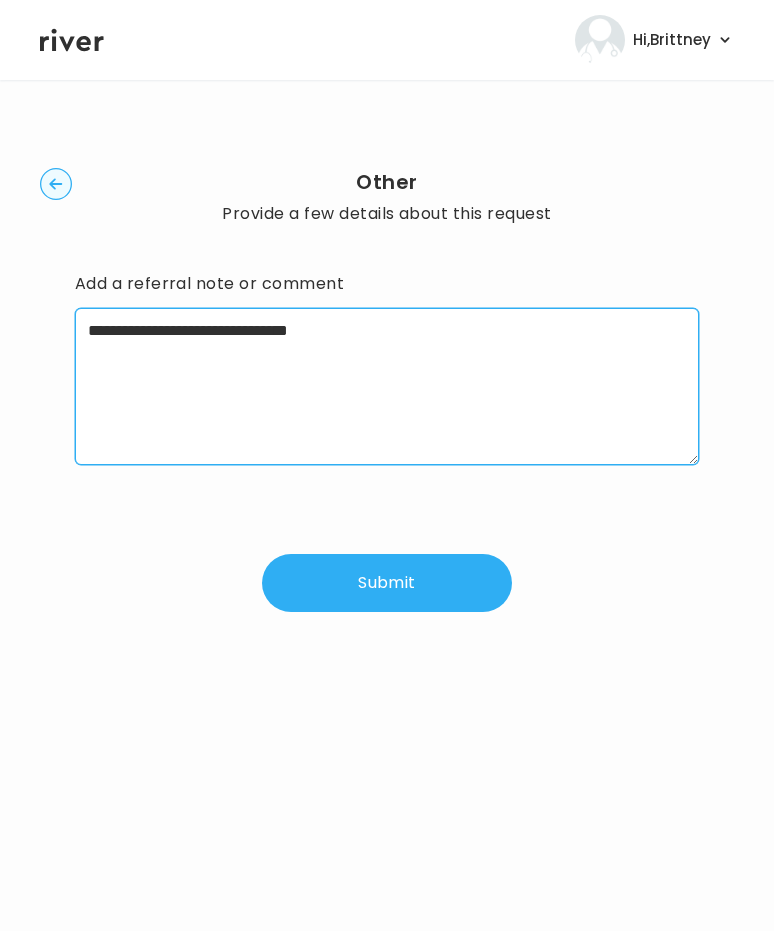 click on "**********" at bounding box center (387, 386) 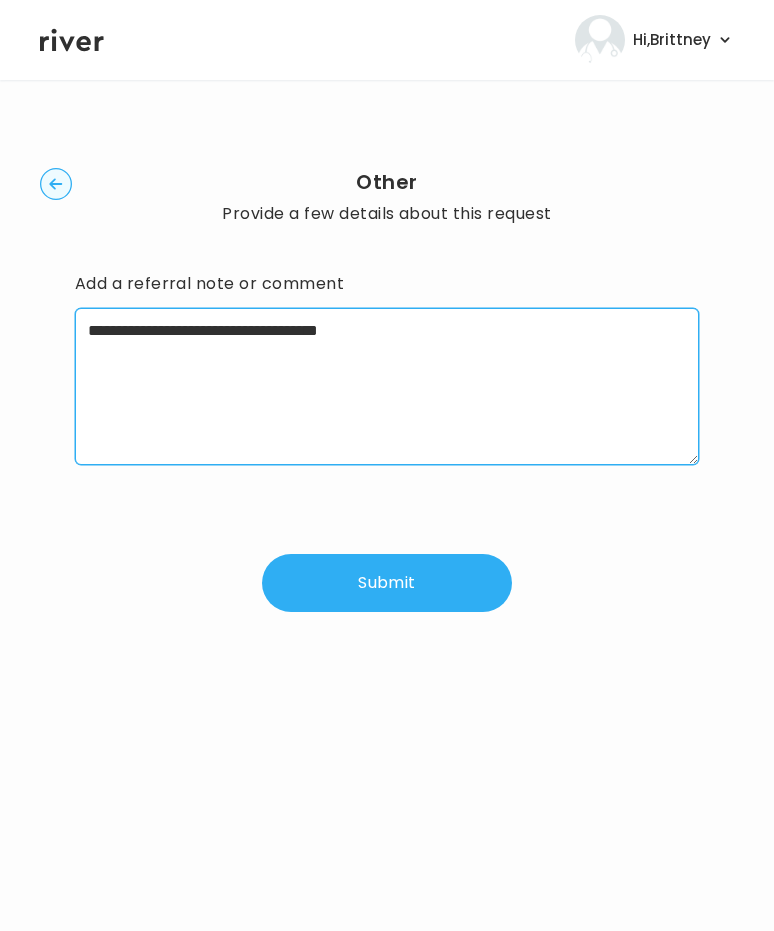 click on "**********" at bounding box center [387, 386] 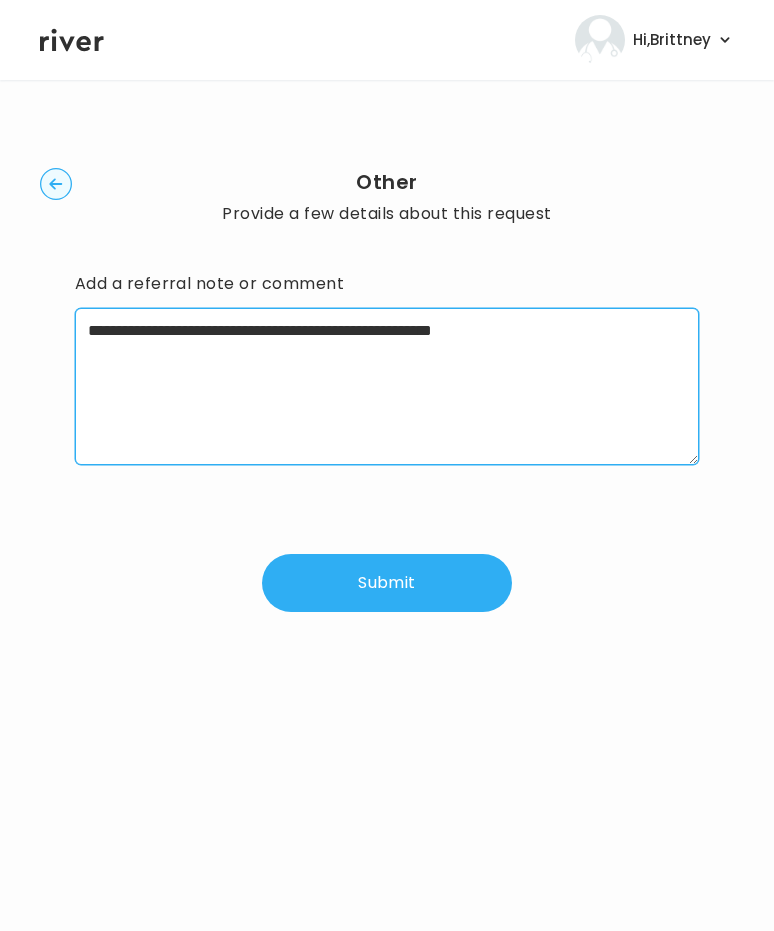 click on "**********" at bounding box center [387, 386] 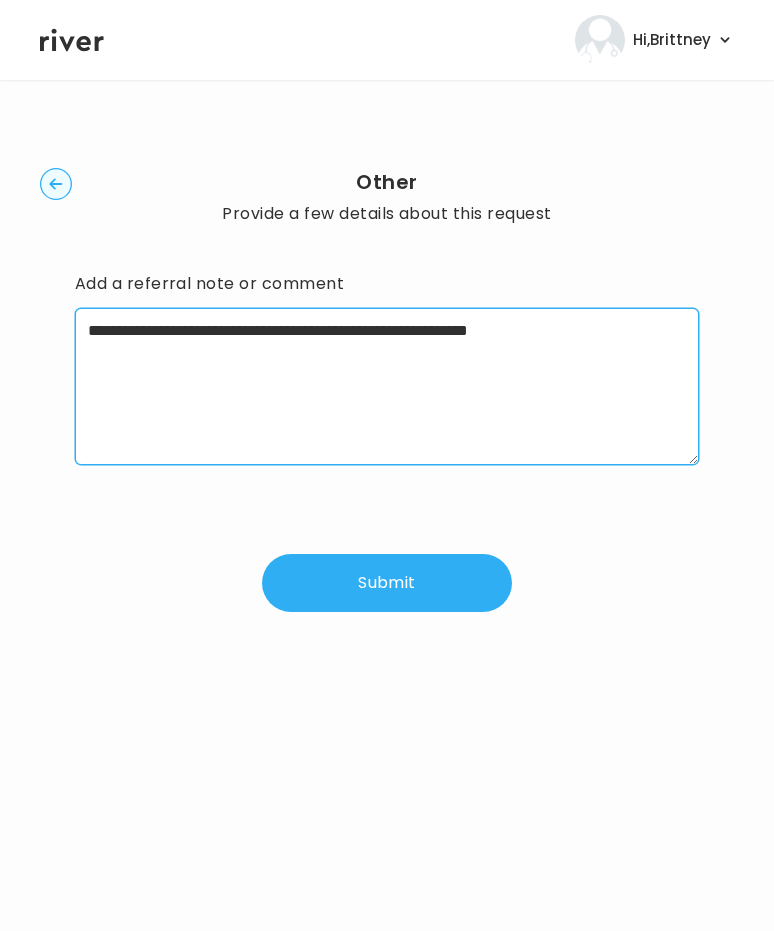 type on "**********" 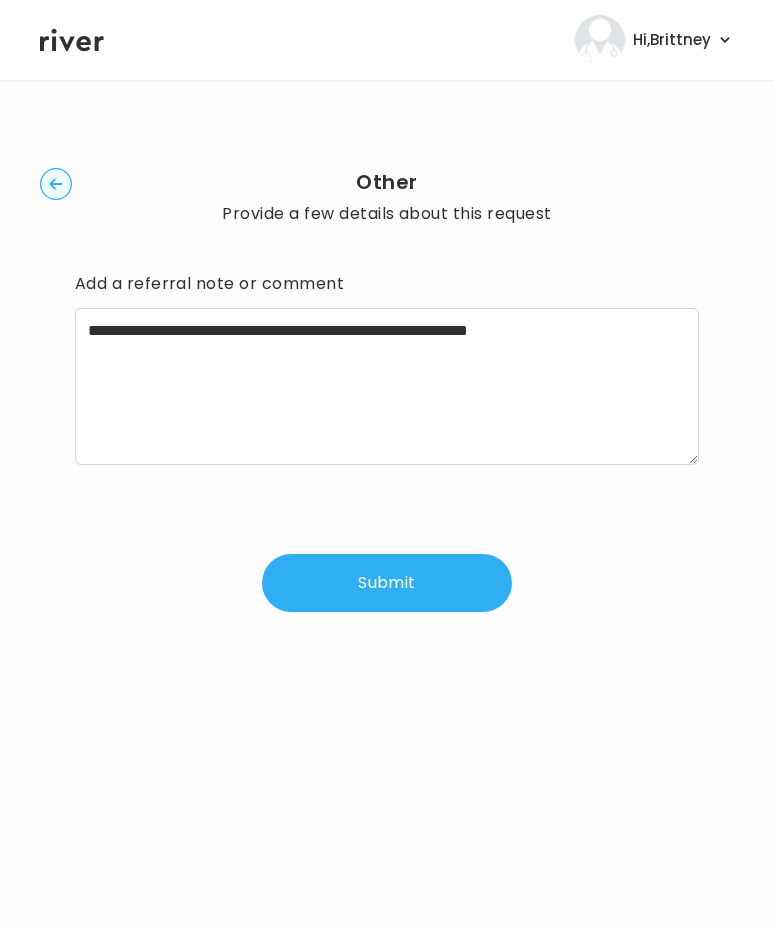 click on "Submit" at bounding box center (387, 583) 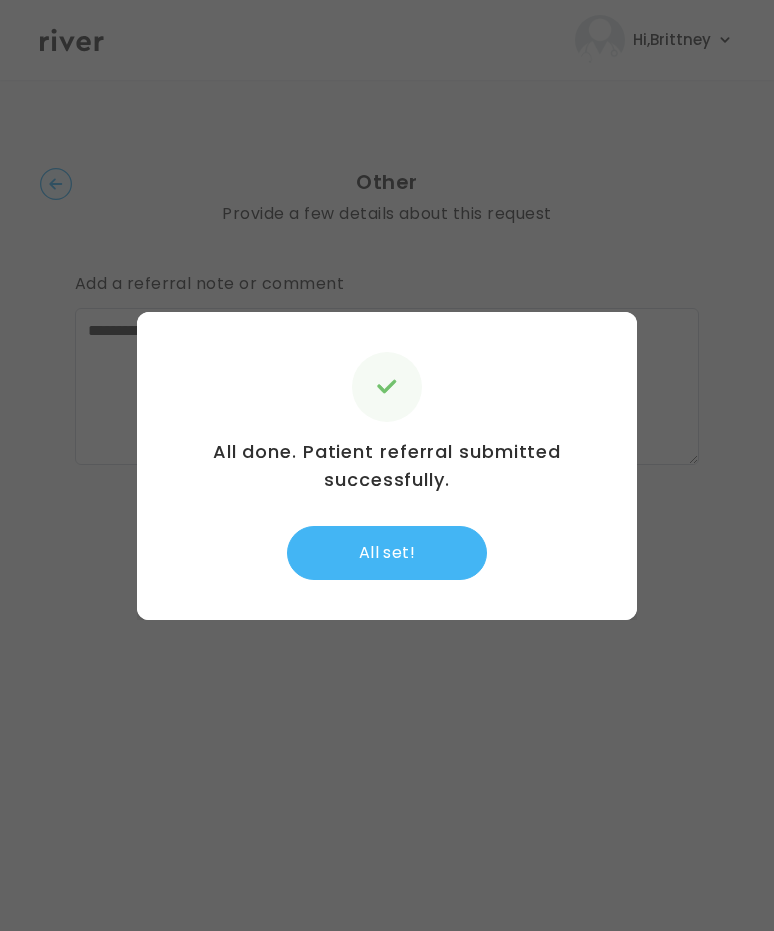 click on "All set!" at bounding box center [387, 553] 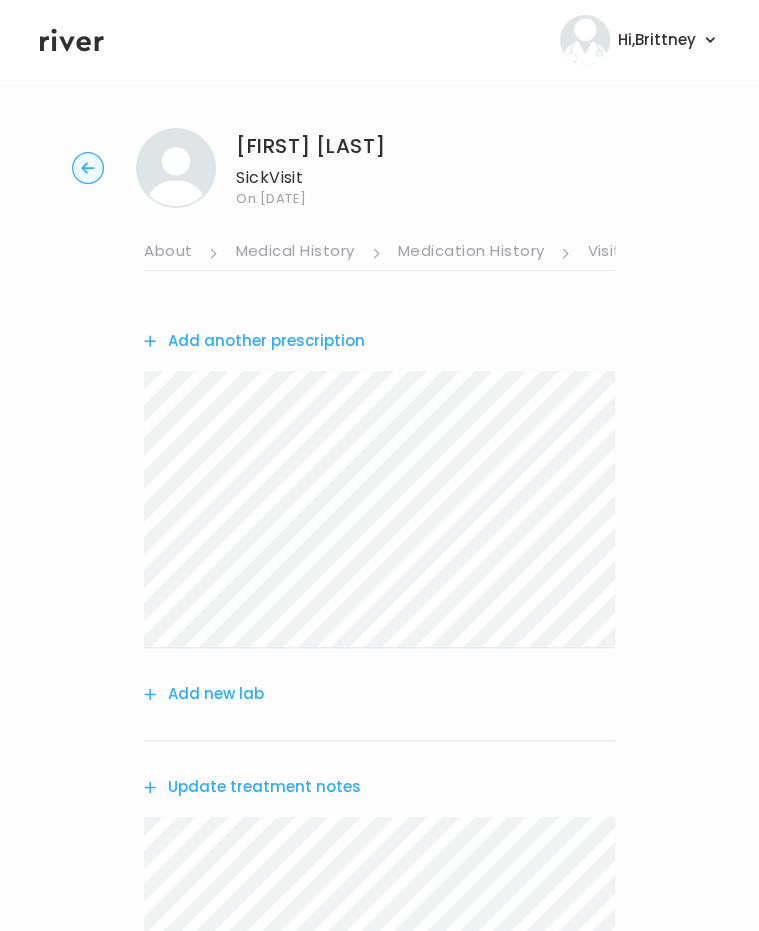 scroll, scrollTop: 681, scrollLeft: 0, axis: vertical 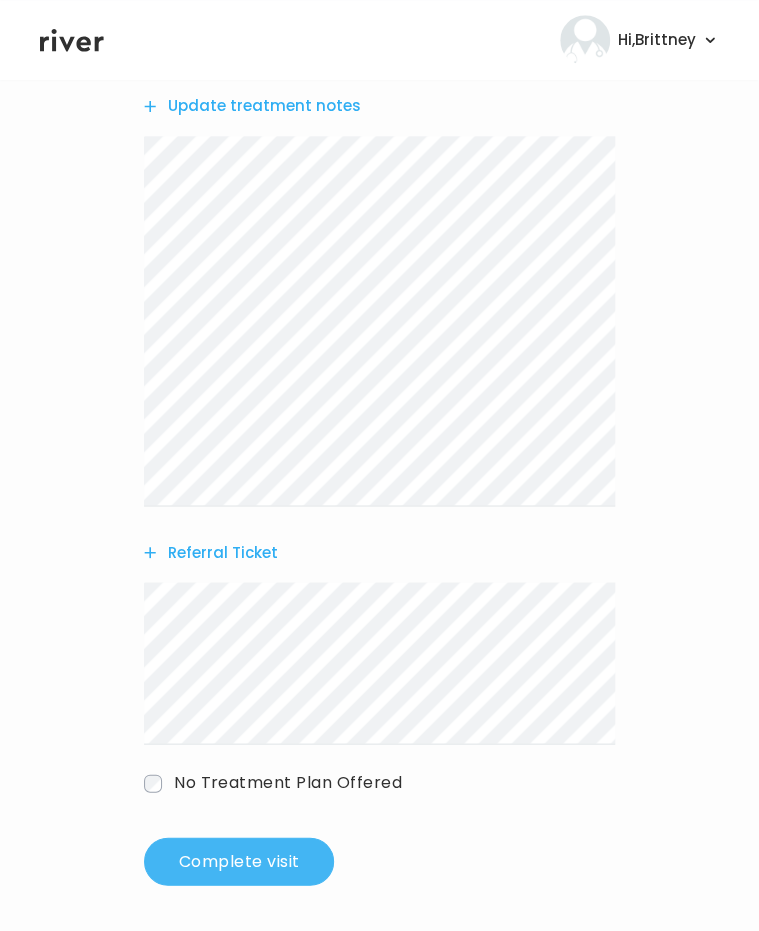 click on "Complete visit" at bounding box center (239, 861) 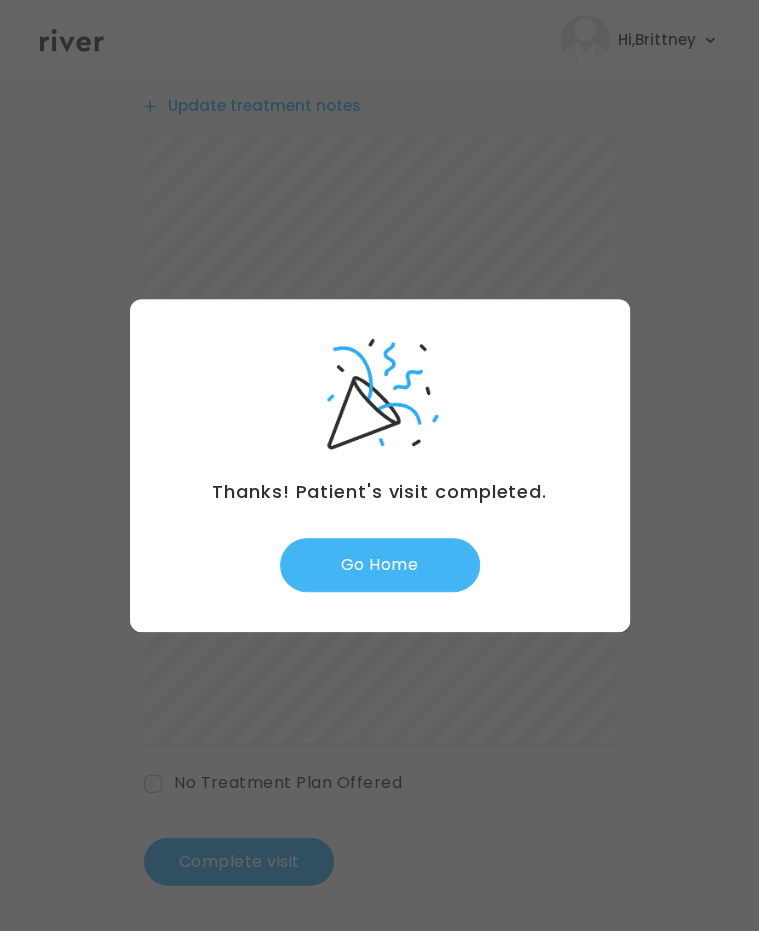 click on "Go Home" at bounding box center [380, 565] 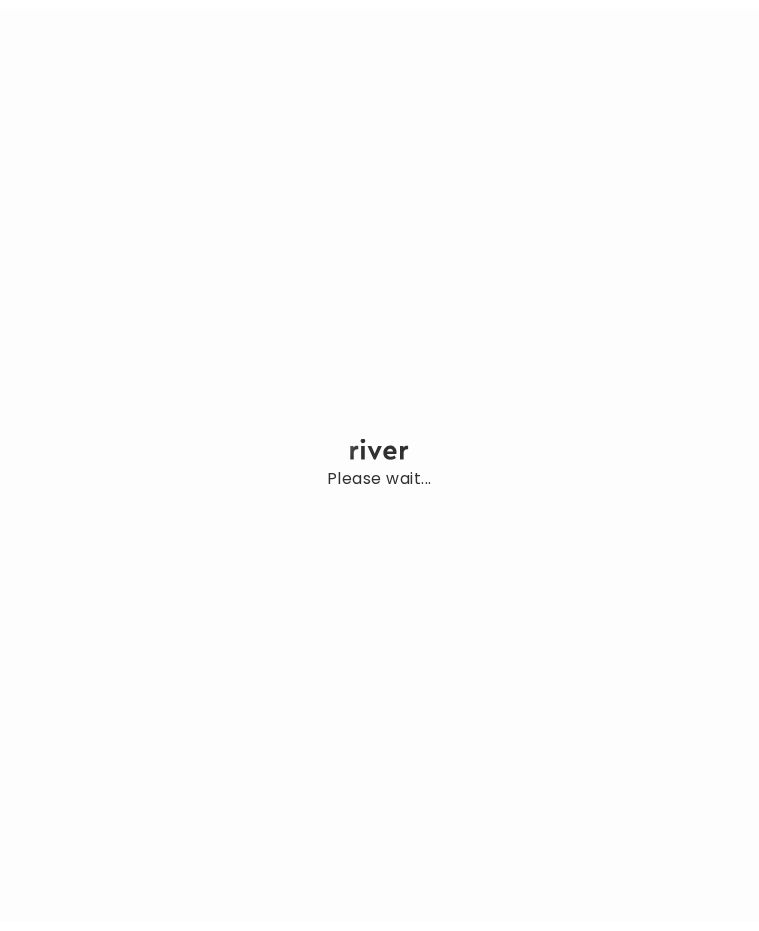 scroll, scrollTop: 0, scrollLeft: 0, axis: both 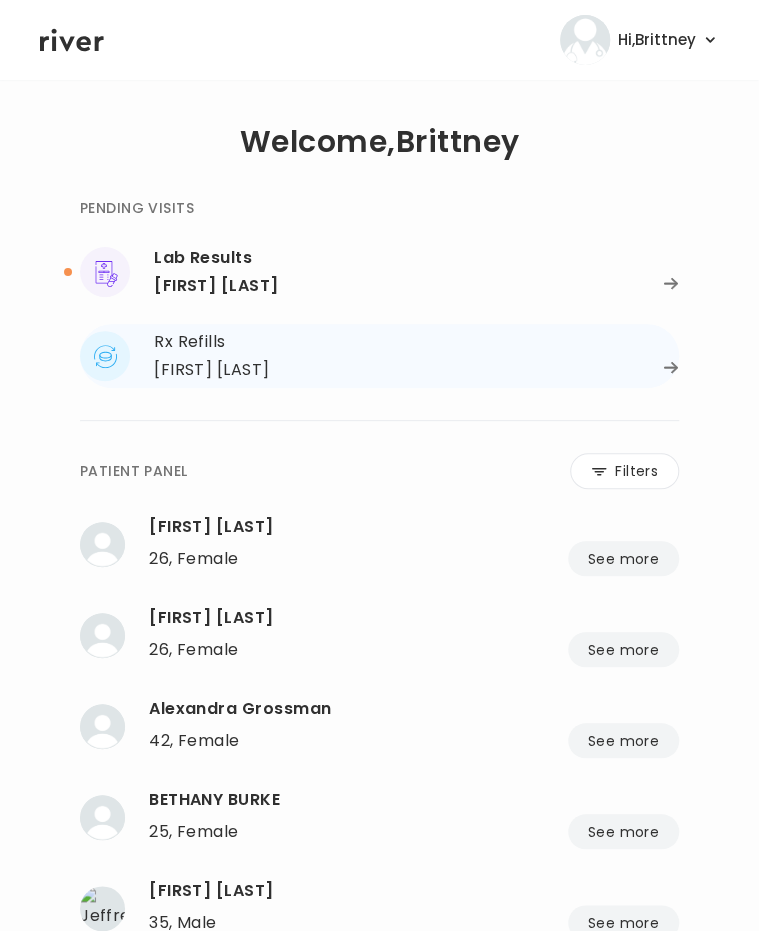 click on "[FIRST] [LAST]" at bounding box center [416, 370] 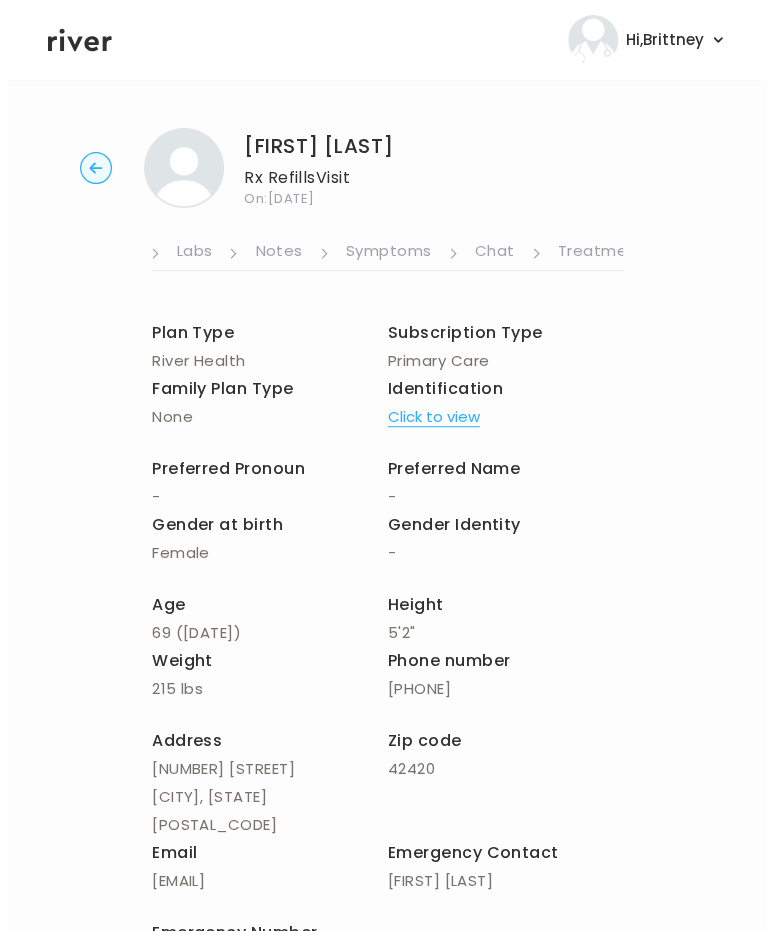 scroll, scrollTop: 0, scrollLeft: 608, axis: horizontal 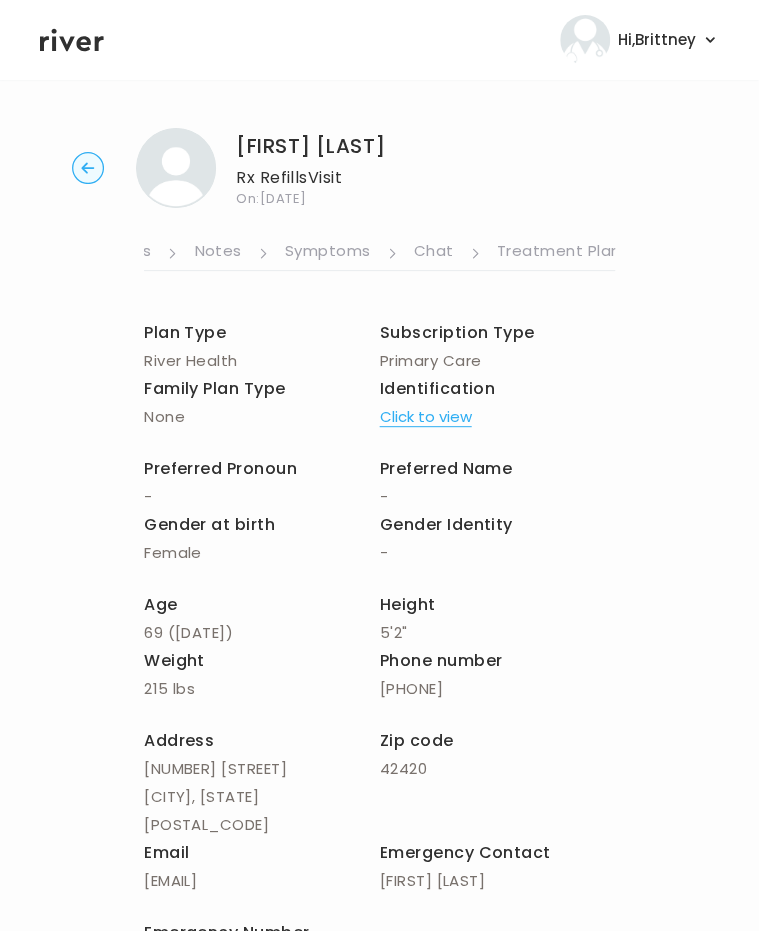 click on "Treatment Plan" at bounding box center [559, 253] 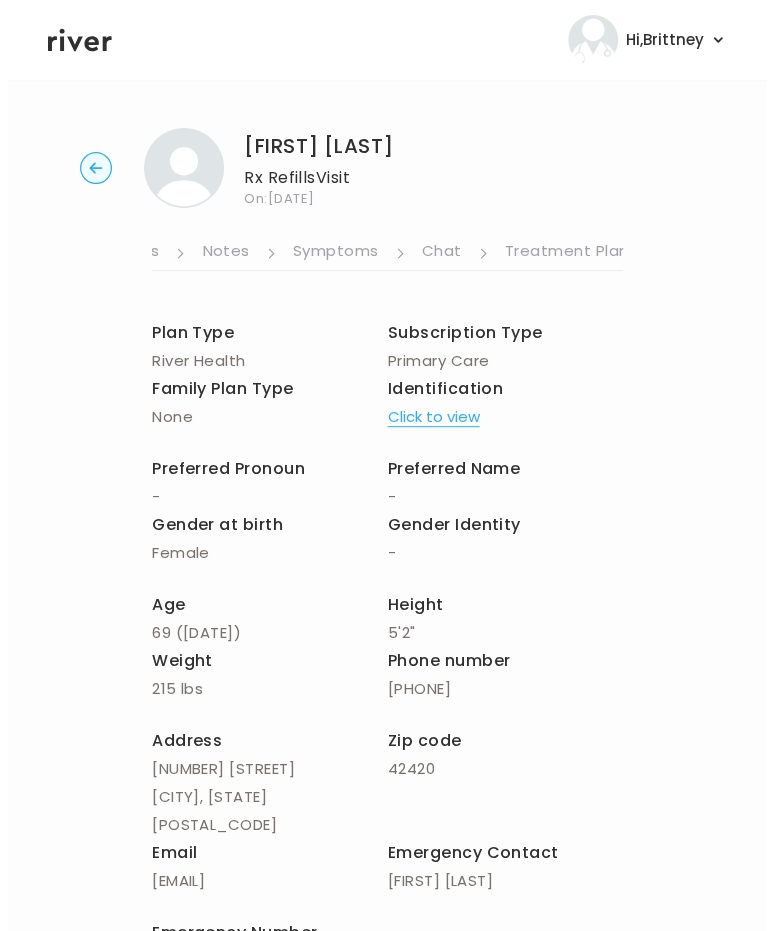 scroll, scrollTop: 0, scrollLeft: 594, axis: horizontal 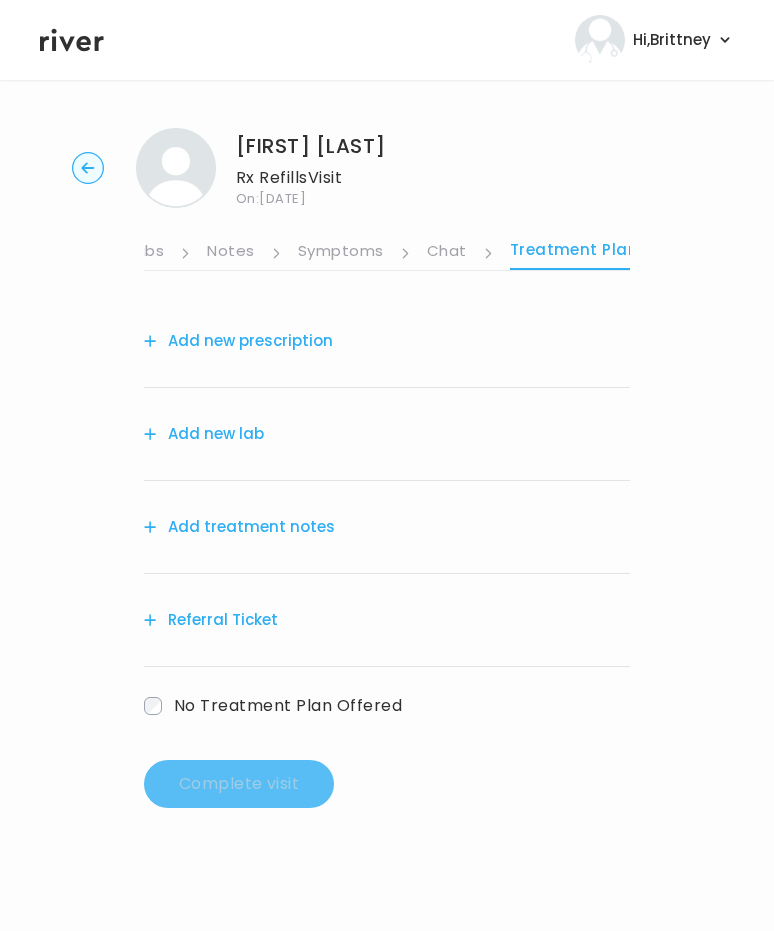 click on "Symptoms" at bounding box center [341, 253] 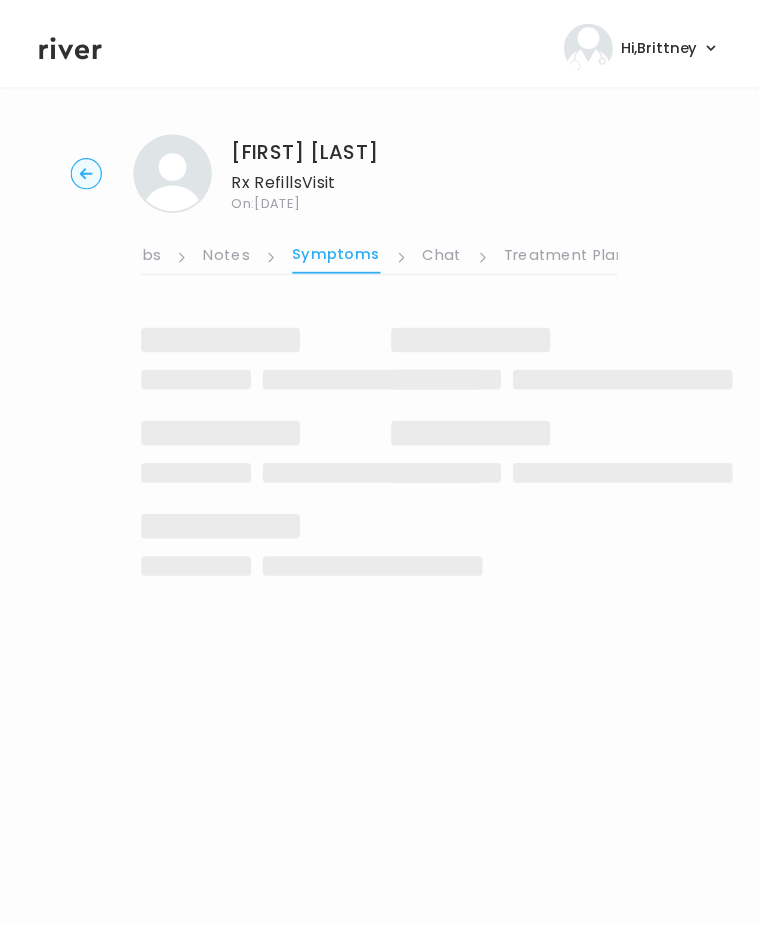 scroll, scrollTop: 0, scrollLeft: 593, axis: horizontal 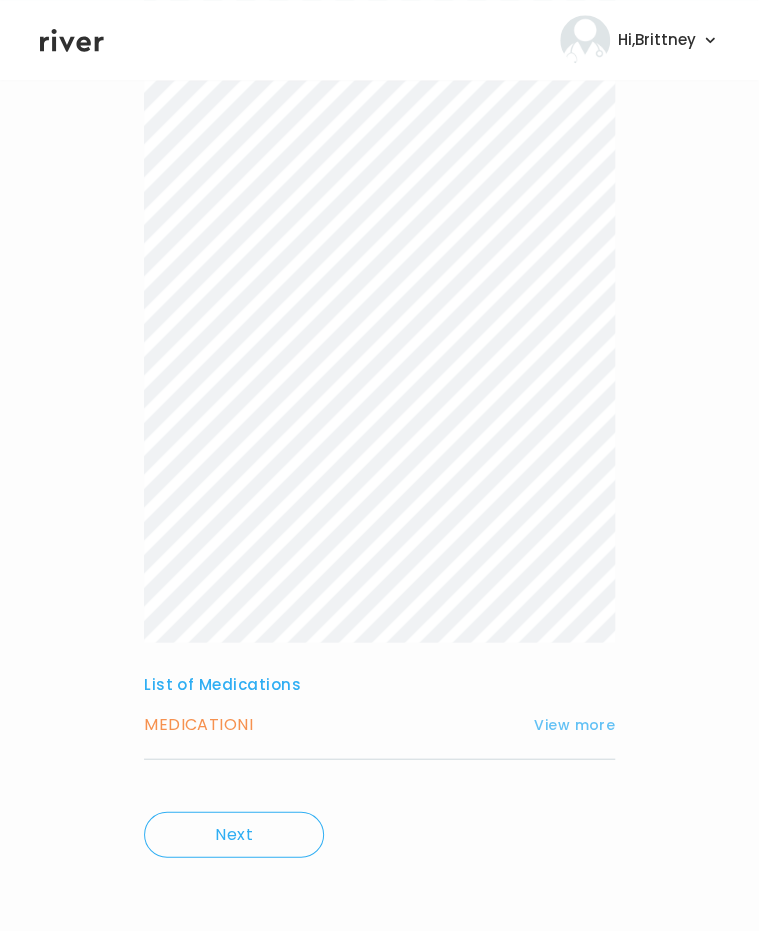 click on "View more" at bounding box center [574, 724] 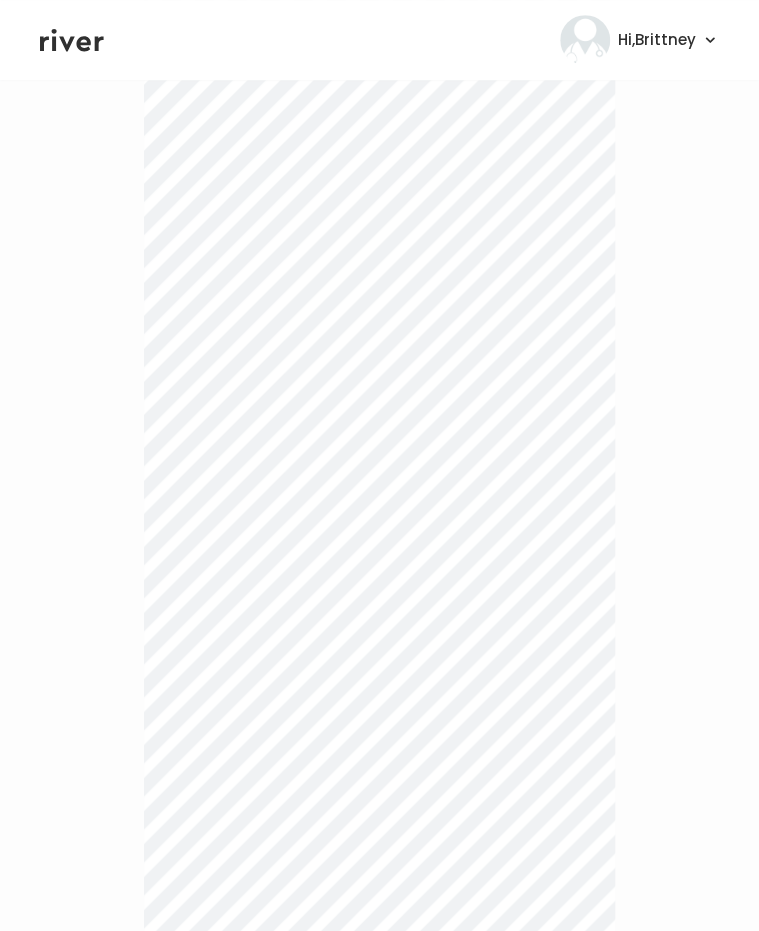 scroll, scrollTop: 0, scrollLeft: 0, axis: both 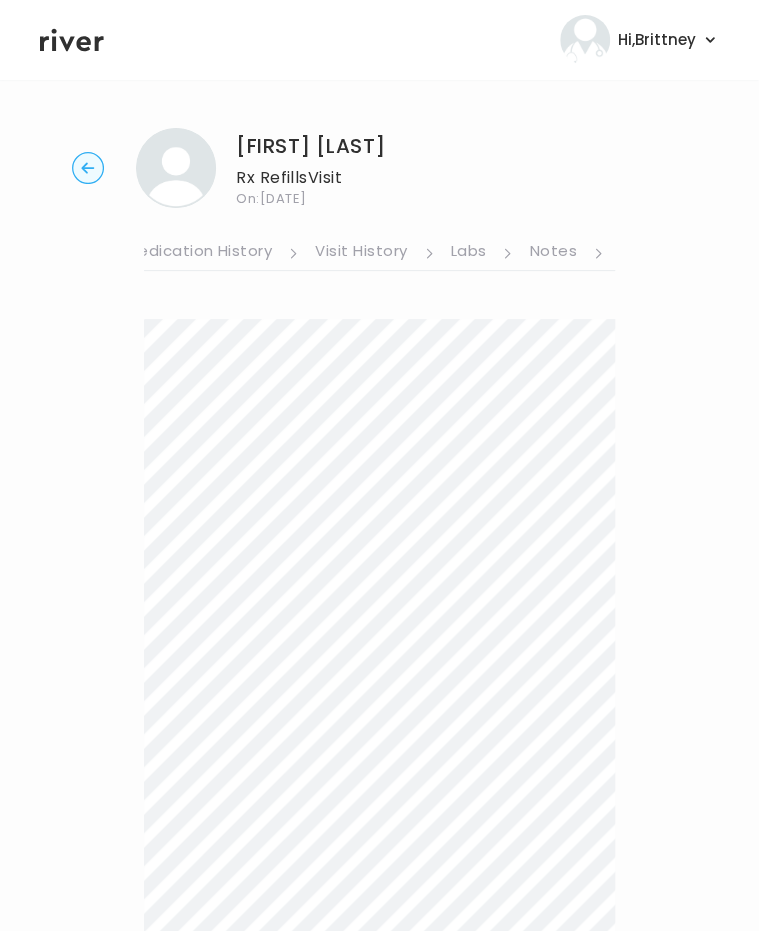 click on "Medication History" at bounding box center [199, 253] 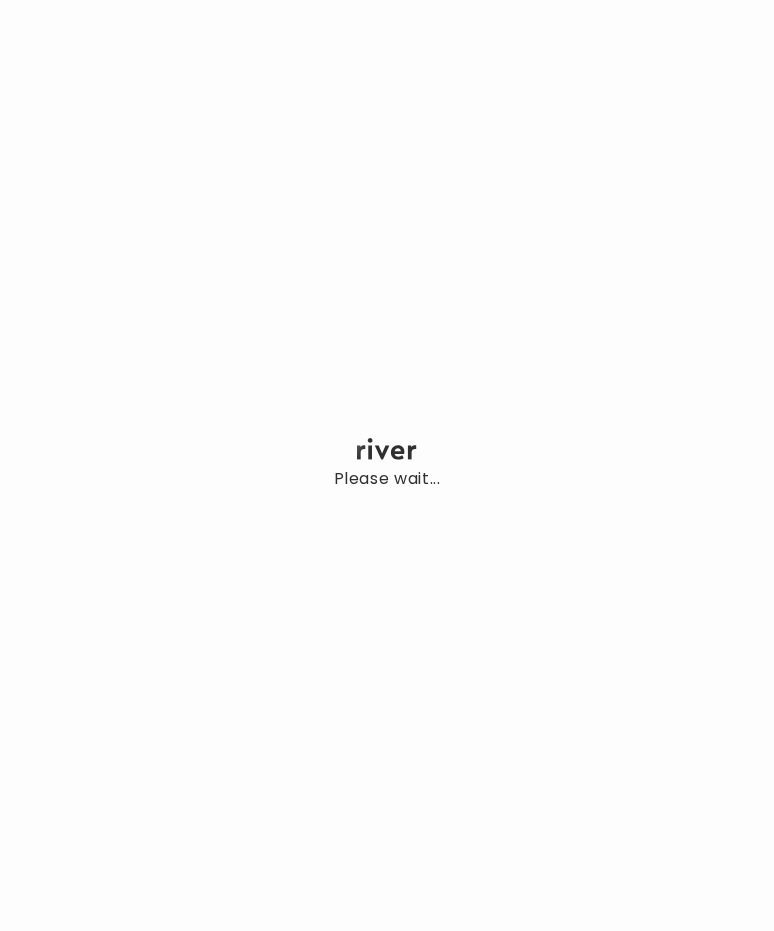 scroll, scrollTop: 0, scrollLeft: 0, axis: both 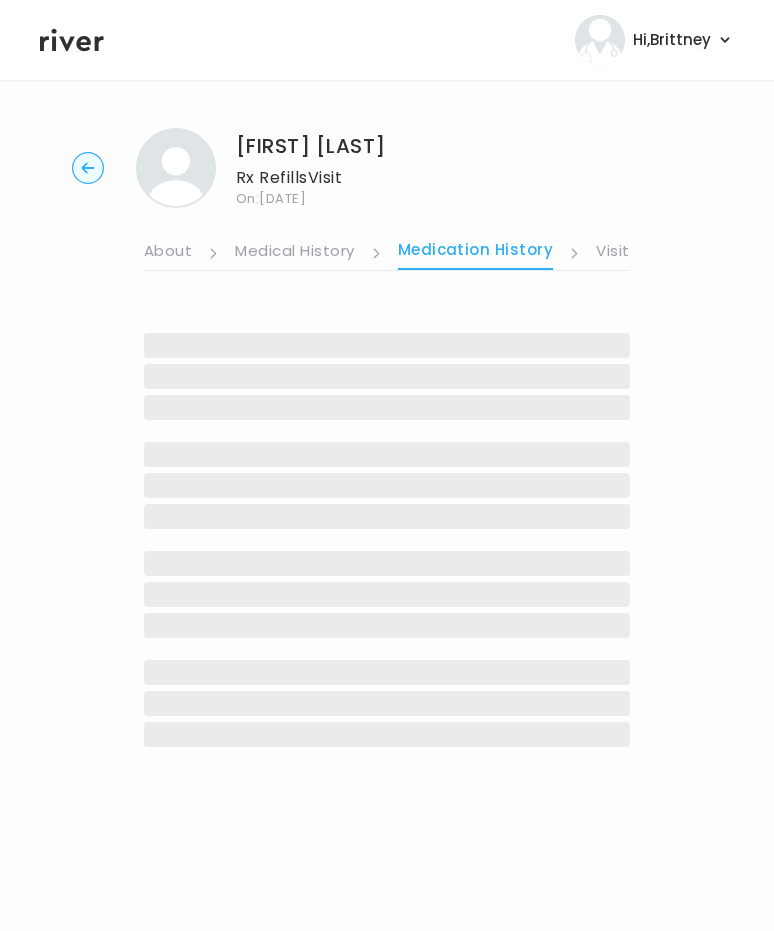 click on "‌" at bounding box center [387, 407] 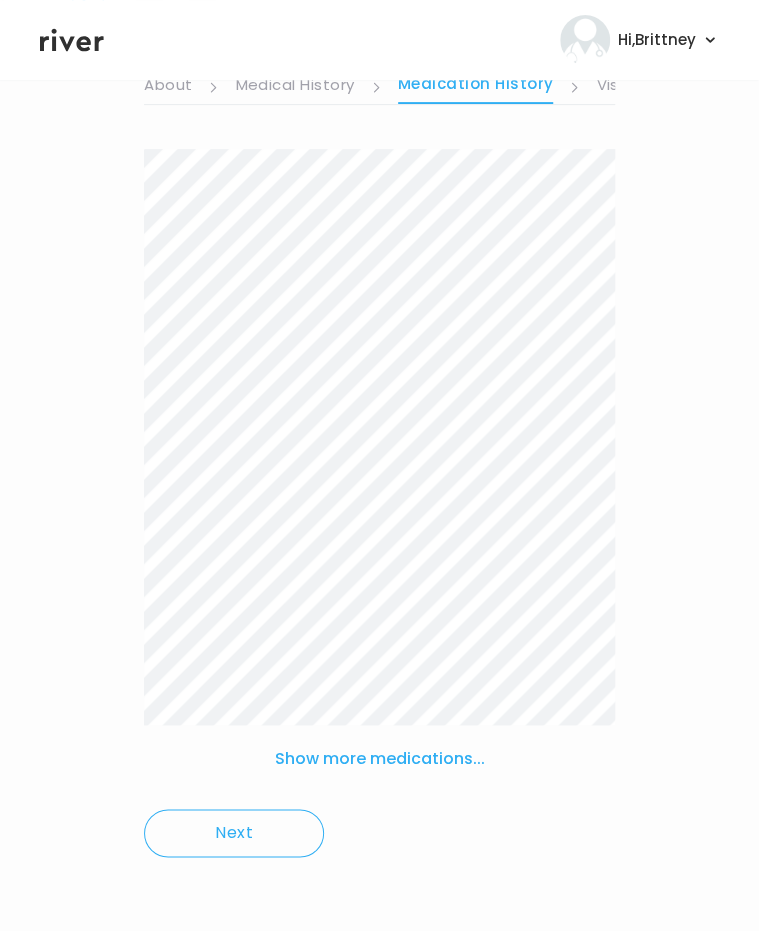 scroll, scrollTop: 0, scrollLeft: 0, axis: both 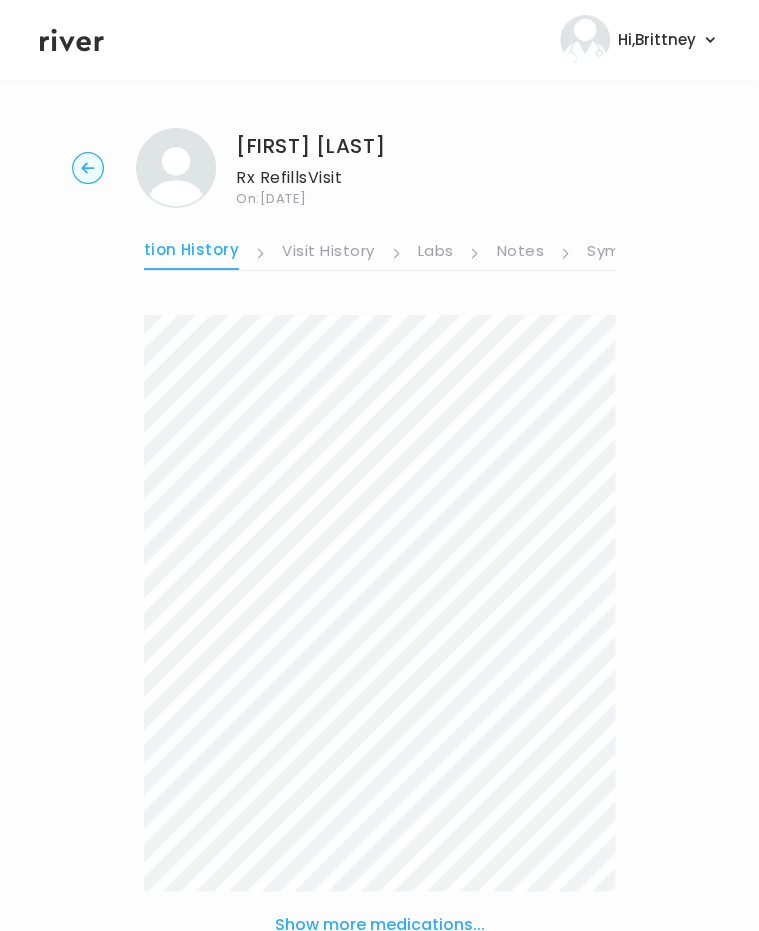 click on "Visit History" at bounding box center [328, 253] 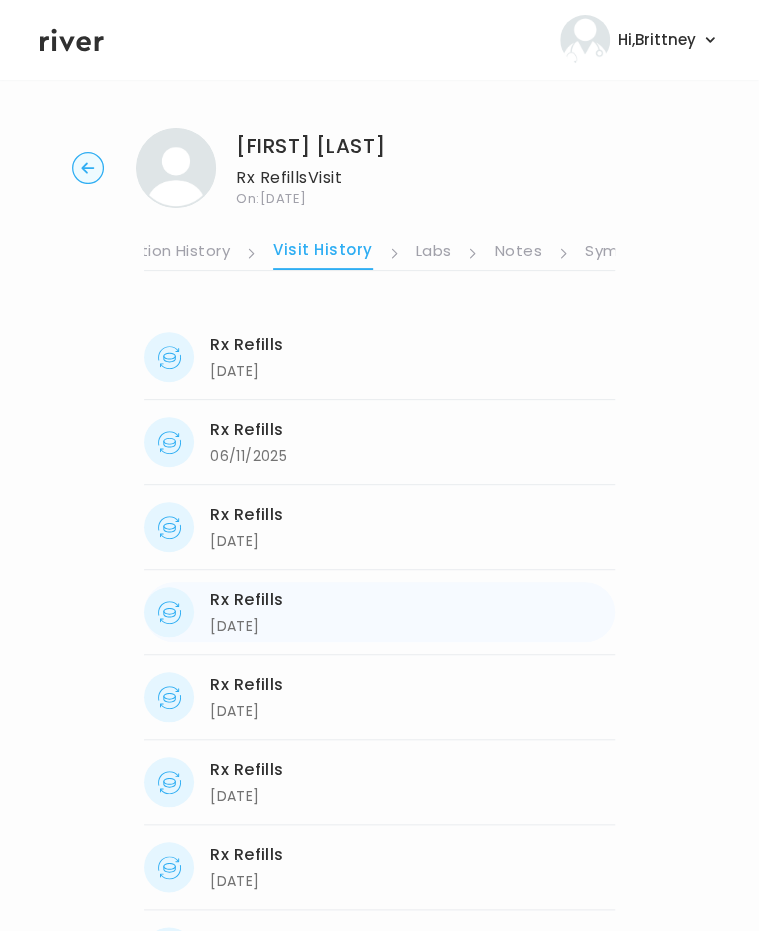 click on "03/25/2025" at bounding box center (247, 626) 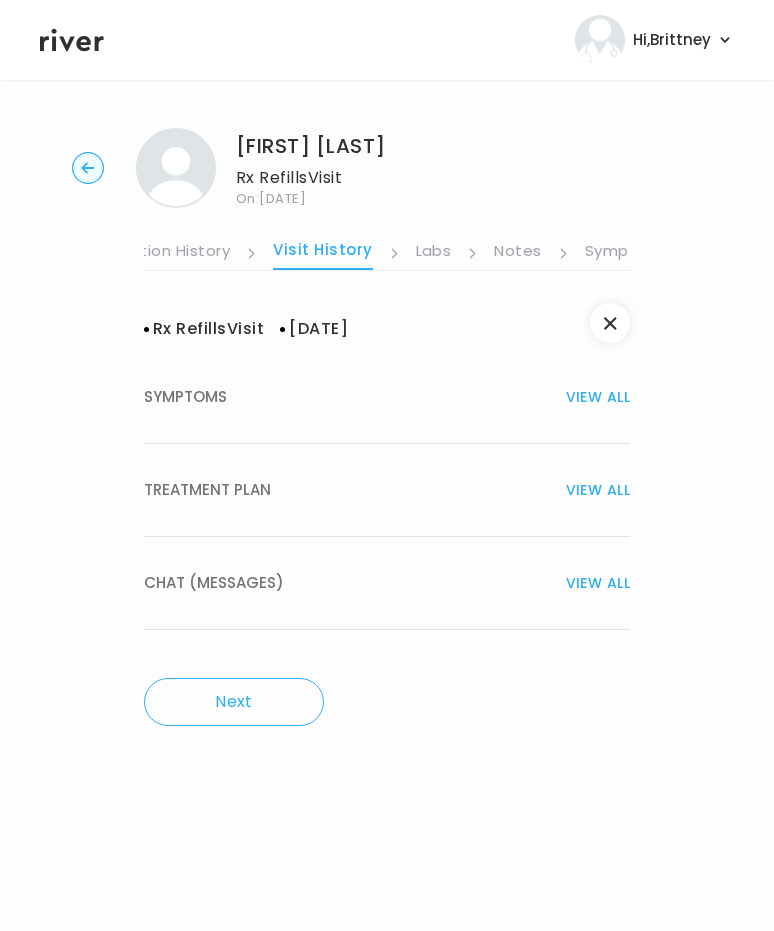 click on "TREATMENT PLAN" at bounding box center [207, 490] 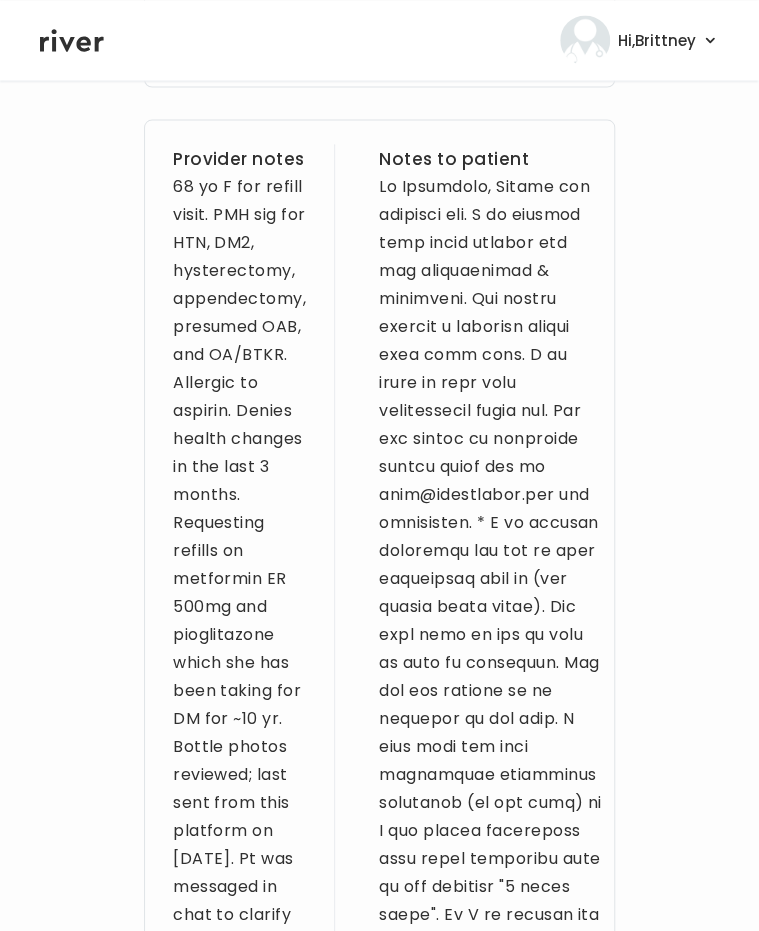 scroll, scrollTop: 697, scrollLeft: 0, axis: vertical 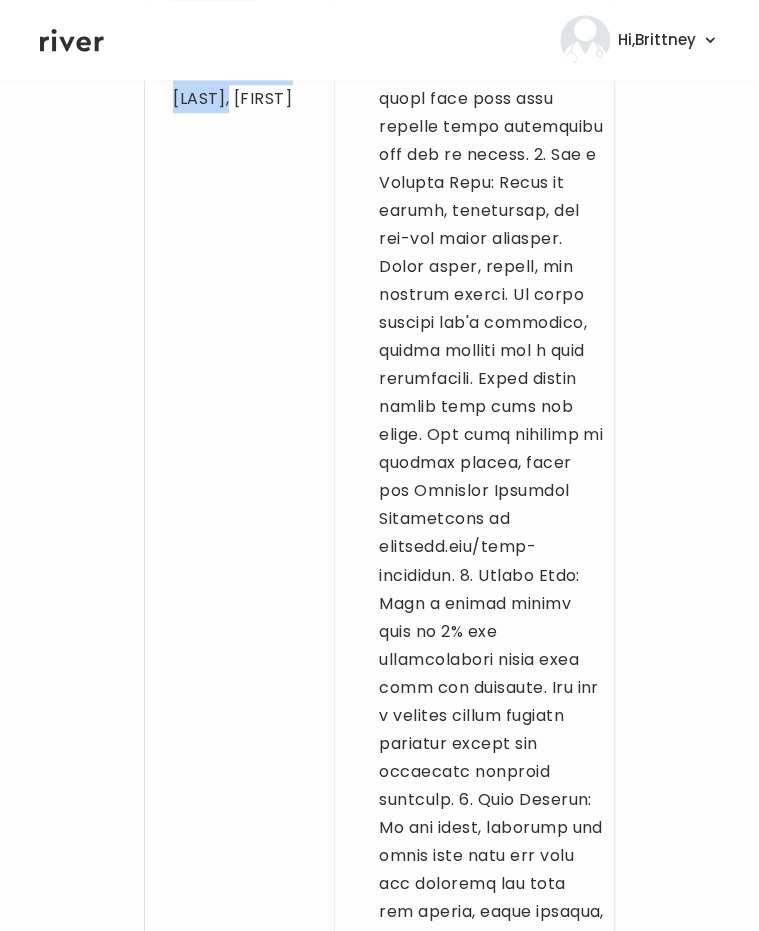 drag, startPoint x: 168, startPoint y: 242, endPoint x: 247, endPoint y: 187, distance: 96.26006 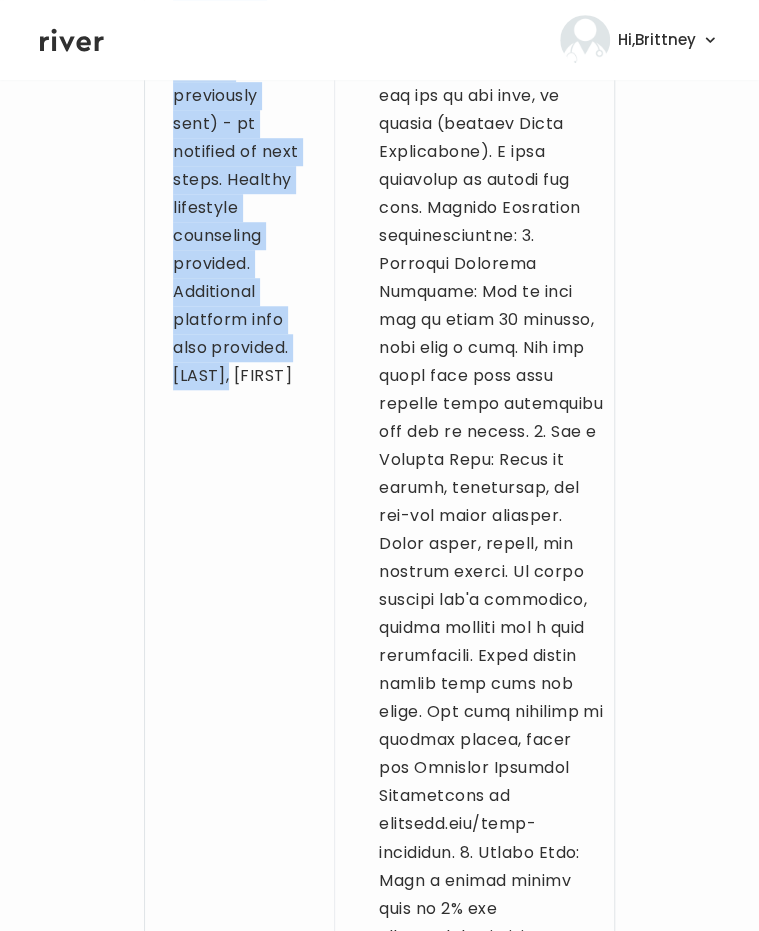 scroll, scrollTop: 2572, scrollLeft: 0, axis: vertical 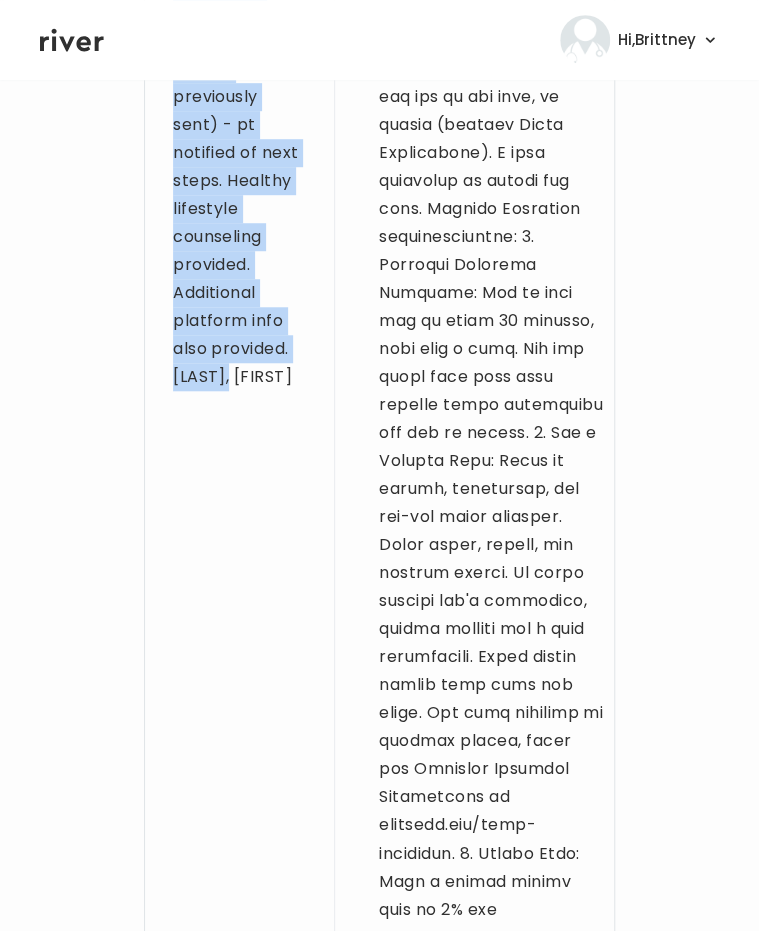 copy on "68 yo F for refill visit. PMH sig for HTN, DM2, hysterectomy, appendectomy, presumed OAB, and OA/BTKR. Allergic to aspirin. Denies health changes in the last 3 months. Requesting refills on metformin ER 500mg and pioglitazone which she has been taking for DM for ~10 yr. Bottle photos reviewed; last sent from this platform on 10/29/2024. Pt was messaged in chat to clarify dosing of metformin ER (due to reporting "2 twice daily") - no response from pt over 3/25 & 3/26 after multiple messages and pings.
A: T2DM; refill visit
P: Sending refill to mail order pharmacy for 90-day supply of pioglitazone 15mg daily & metformin 500mg ER one BID (as previously sent) - pt notified of next steps. Healthy lifestyle counseling provided. Additional platform info also provided.
L. Finn" 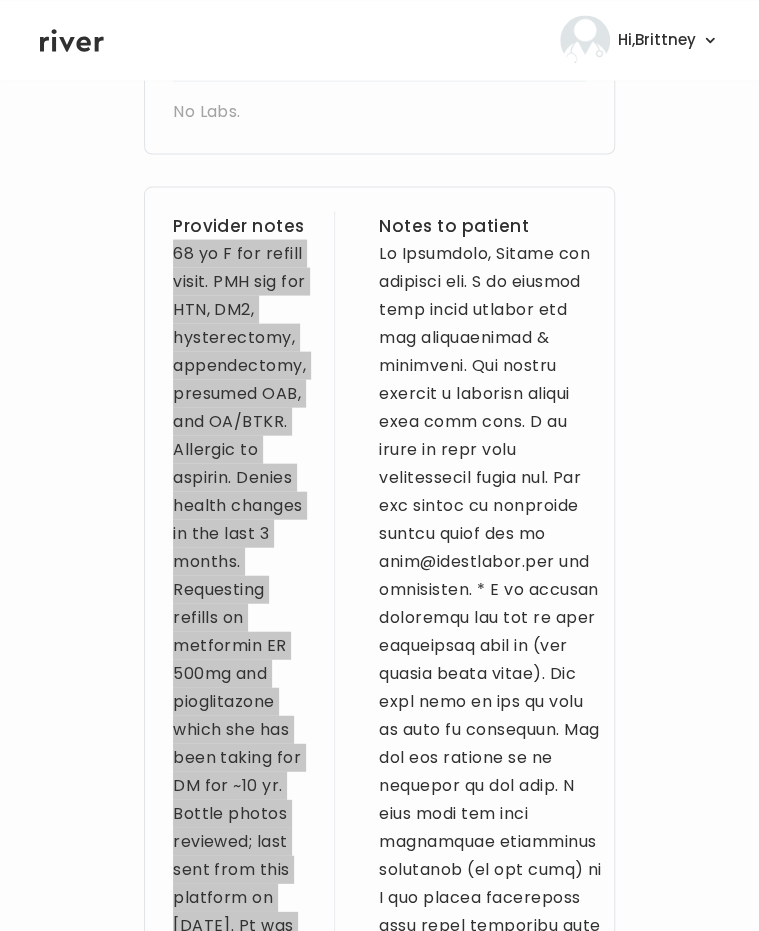scroll, scrollTop: 1045, scrollLeft: 0, axis: vertical 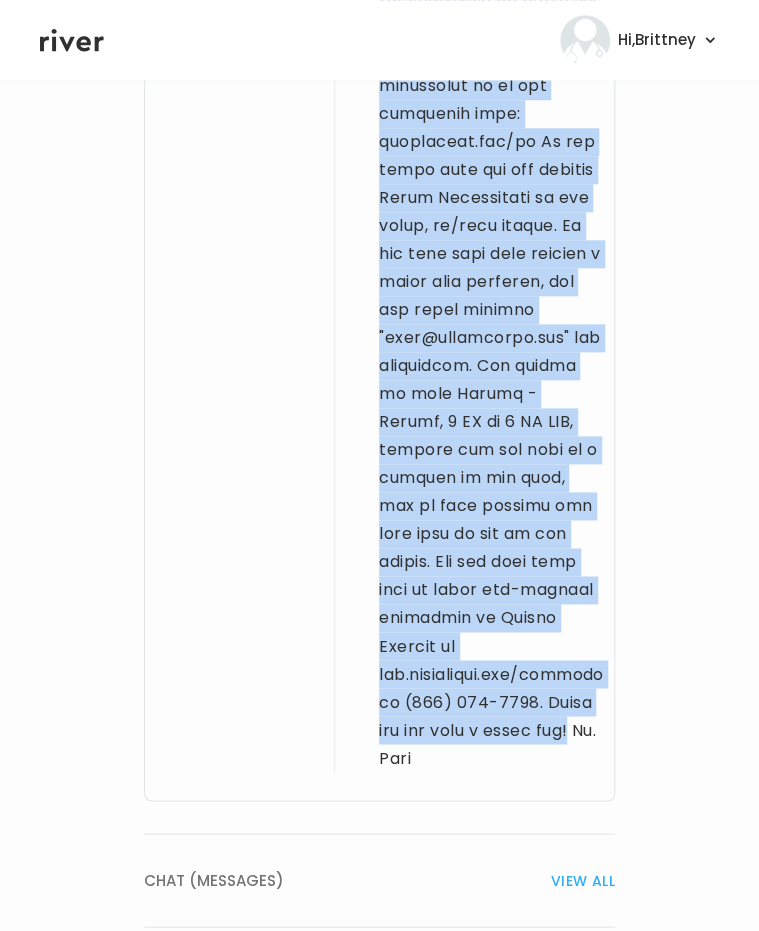 drag, startPoint x: 368, startPoint y: 243, endPoint x: 604, endPoint y: 589, distance: 418.82214 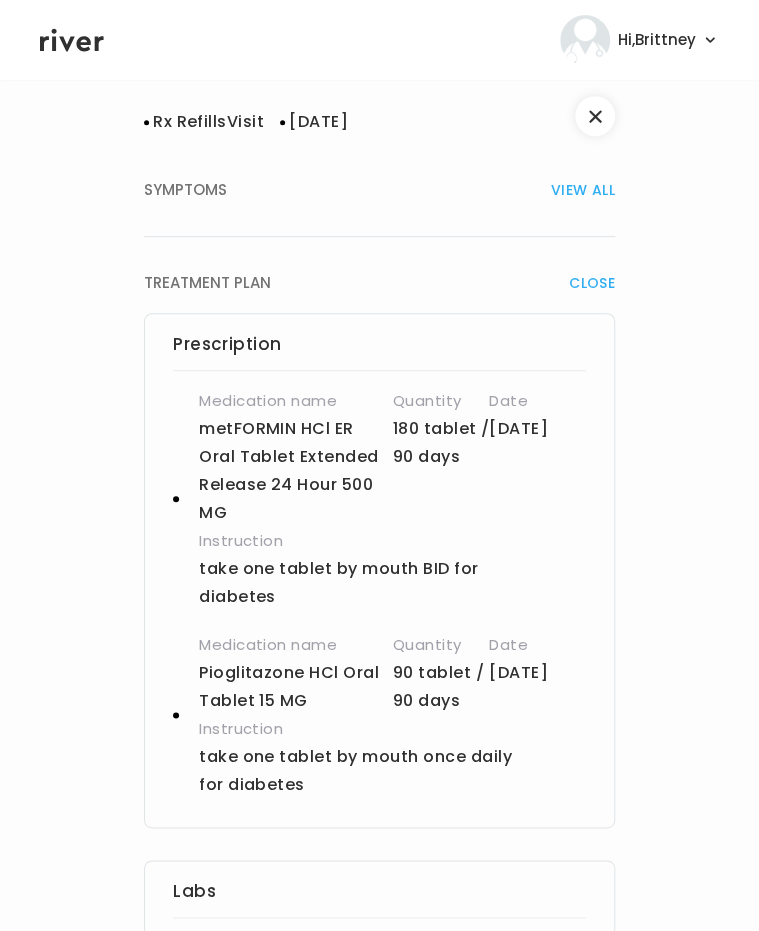 scroll, scrollTop: 168, scrollLeft: 0, axis: vertical 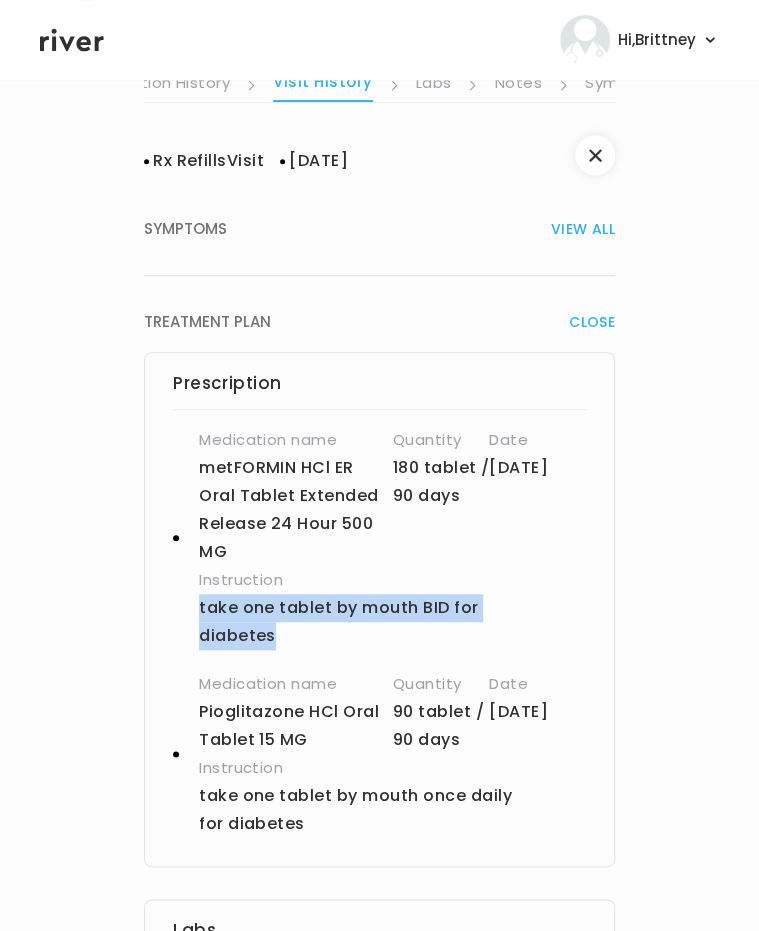 drag, startPoint x: 191, startPoint y: 608, endPoint x: 293, endPoint y: 628, distance: 103.94229 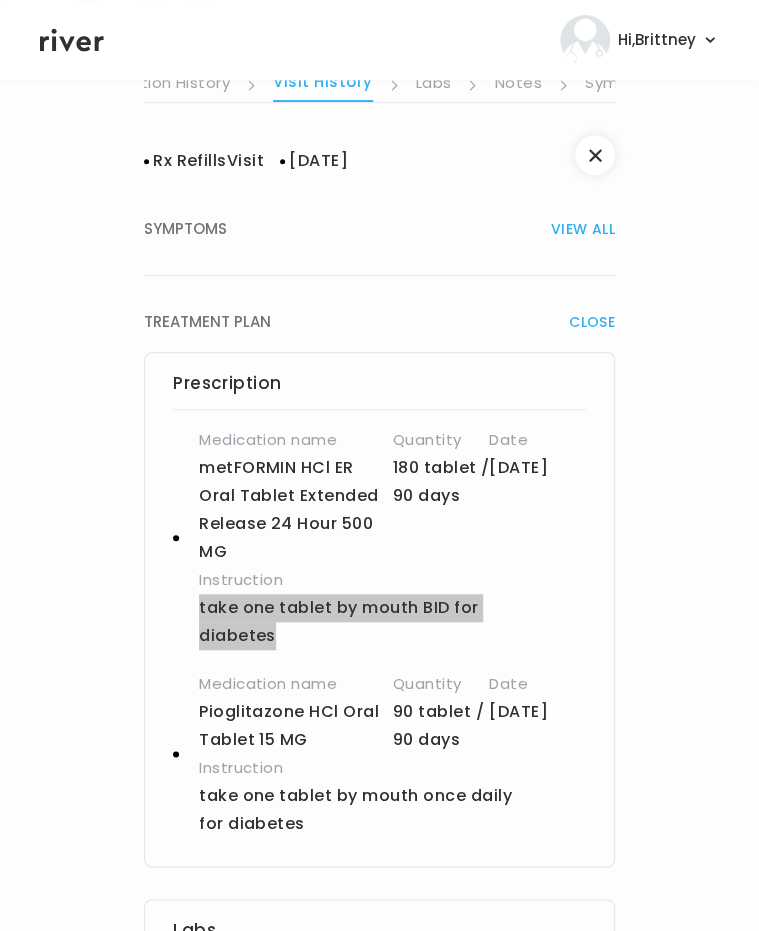 scroll, scrollTop: 0, scrollLeft: 0, axis: both 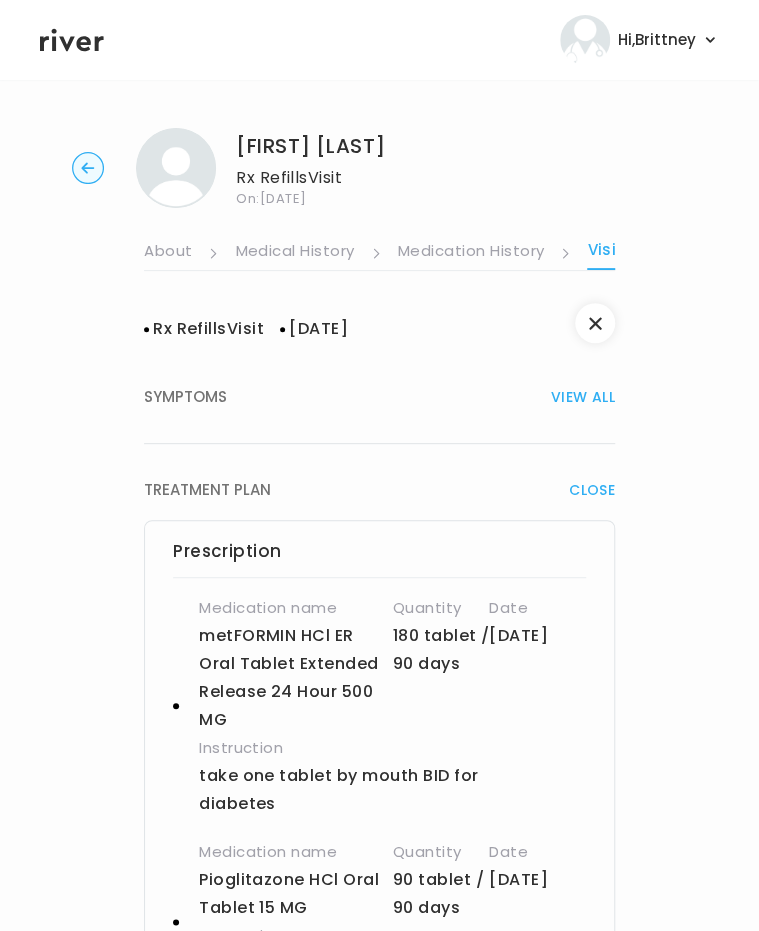 click on "Constance Stone Rx Refills  Visit On:  01 Aug 2025" at bounding box center (379, 168) 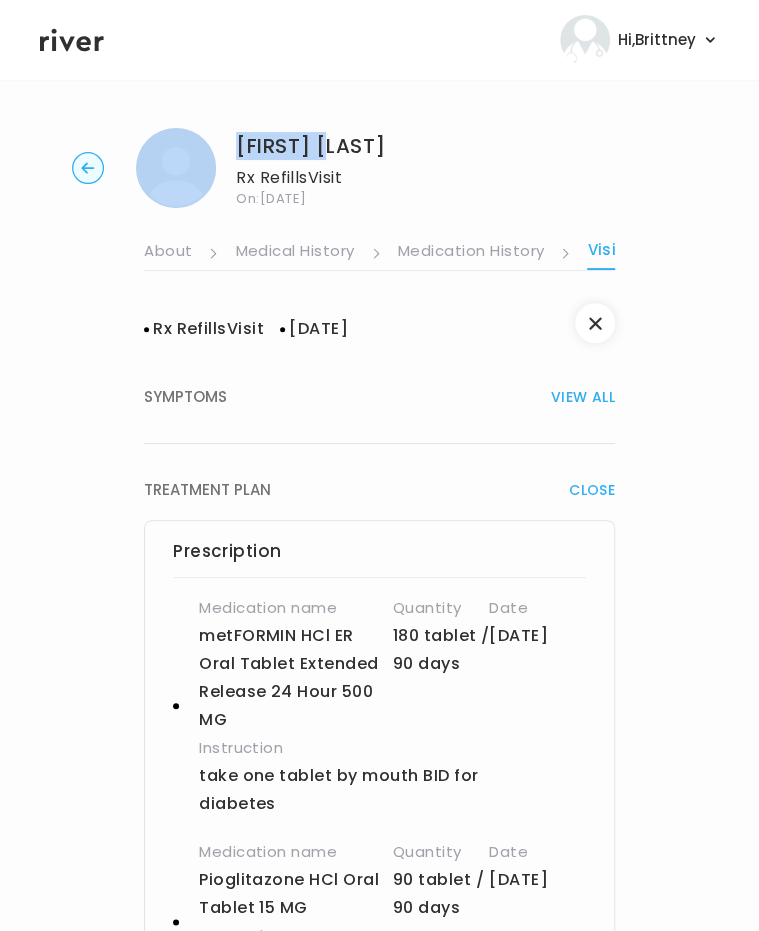 click on "Constance Stone Rx Refills  Visit On:  01 Aug 2025" at bounding box center (379, 168) 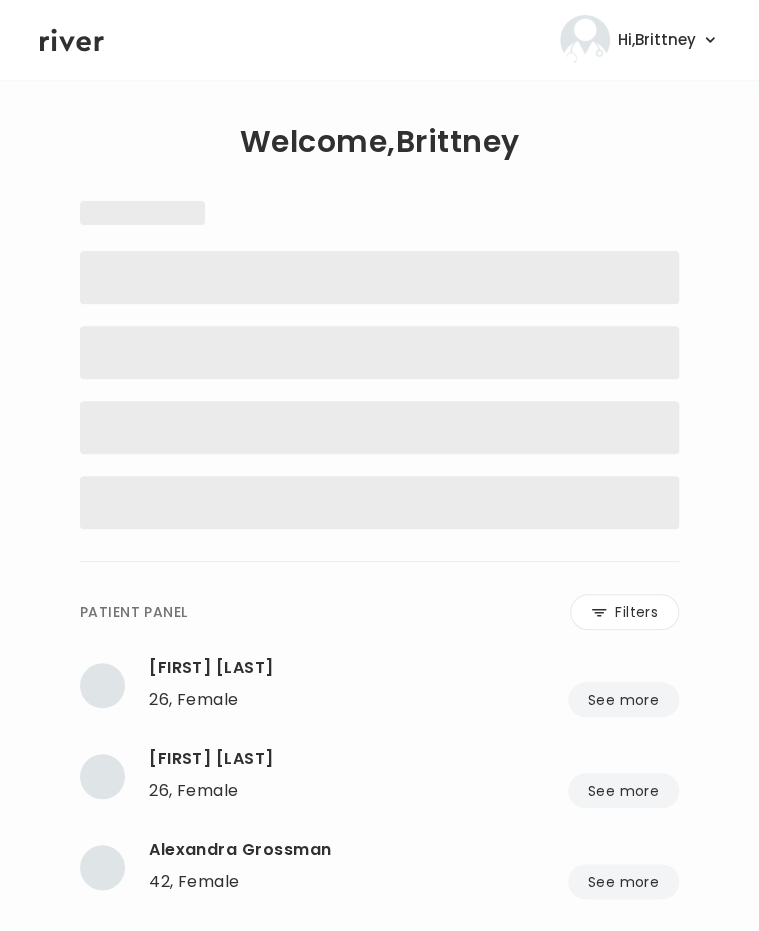 click on "**********" at bounding box center [379, 676] 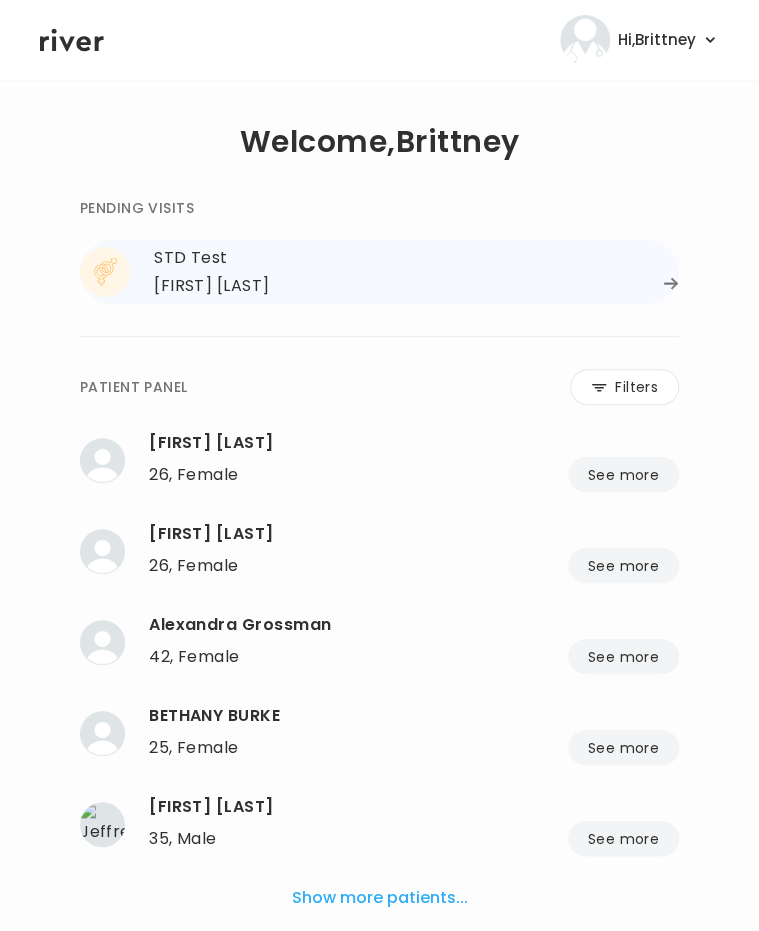 click on "STD Test" at bounding box center [416, 258] 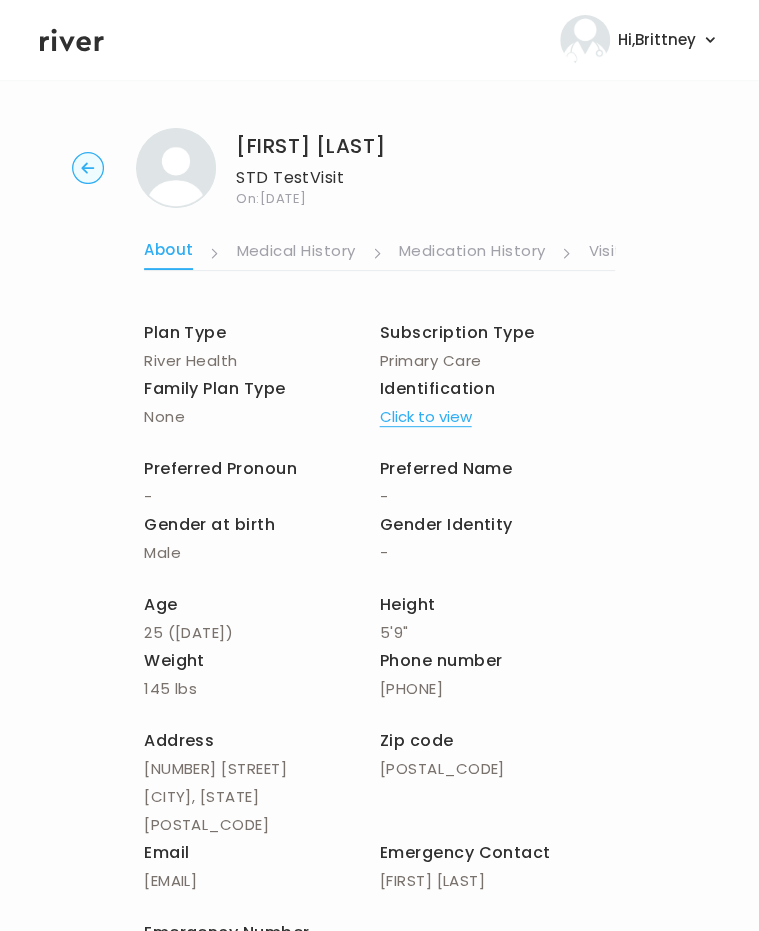 scroll, scrollTop: 162, scrollLeft: 0, axis: vertical 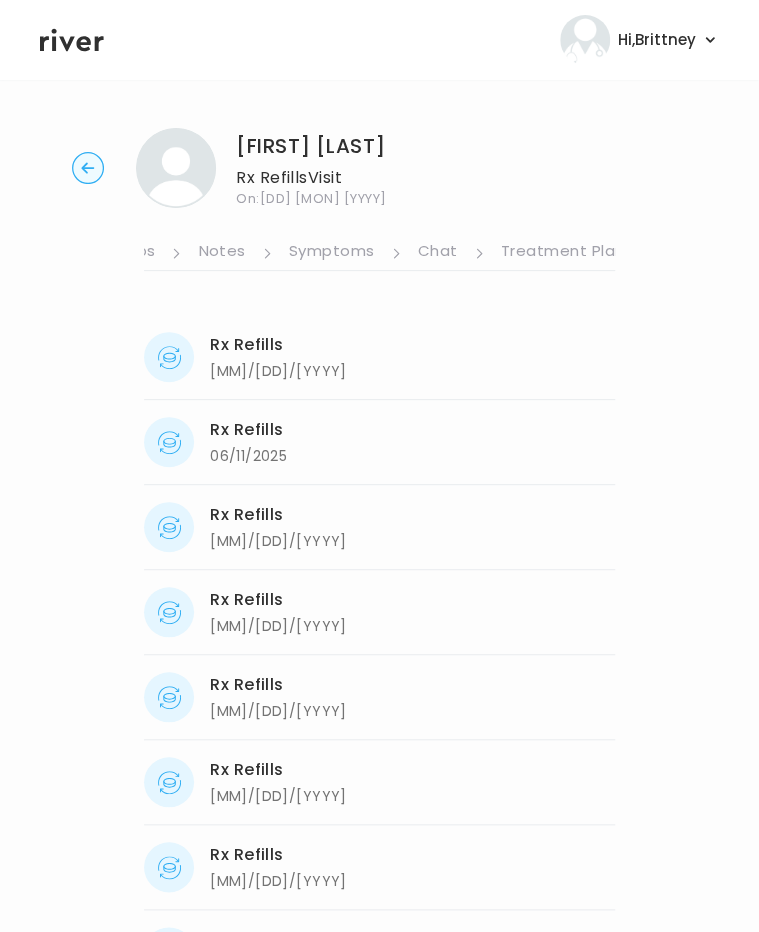 click on "Treatment Plan" at bounding box center [563, 253] 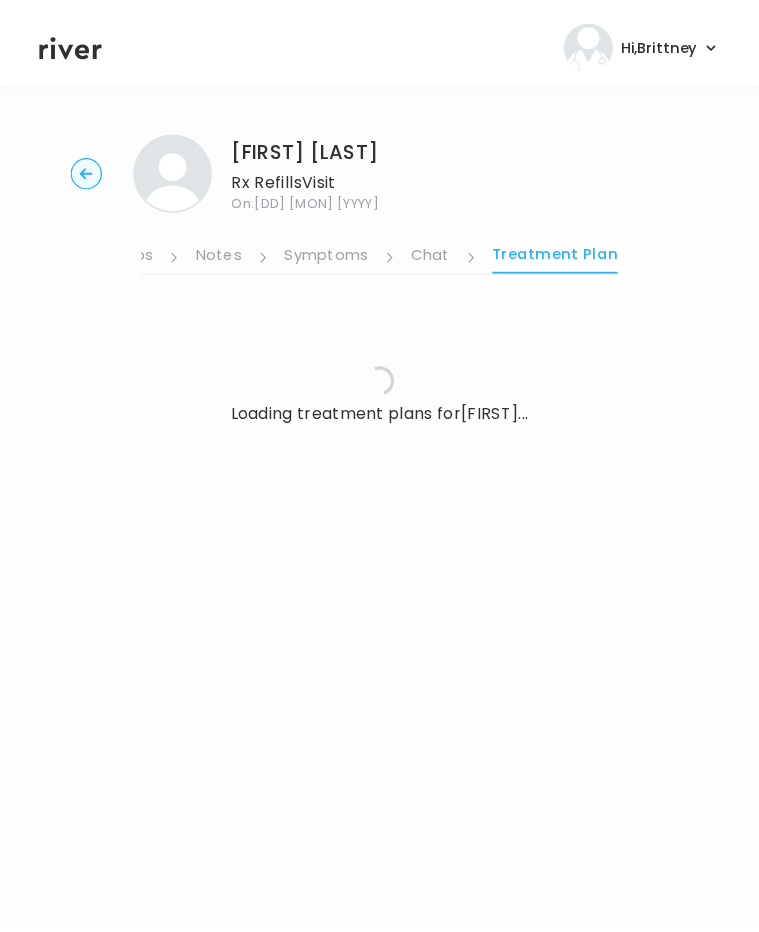 scroll, scrollTop: 0, scrollLeft: 594, axis: horizontal 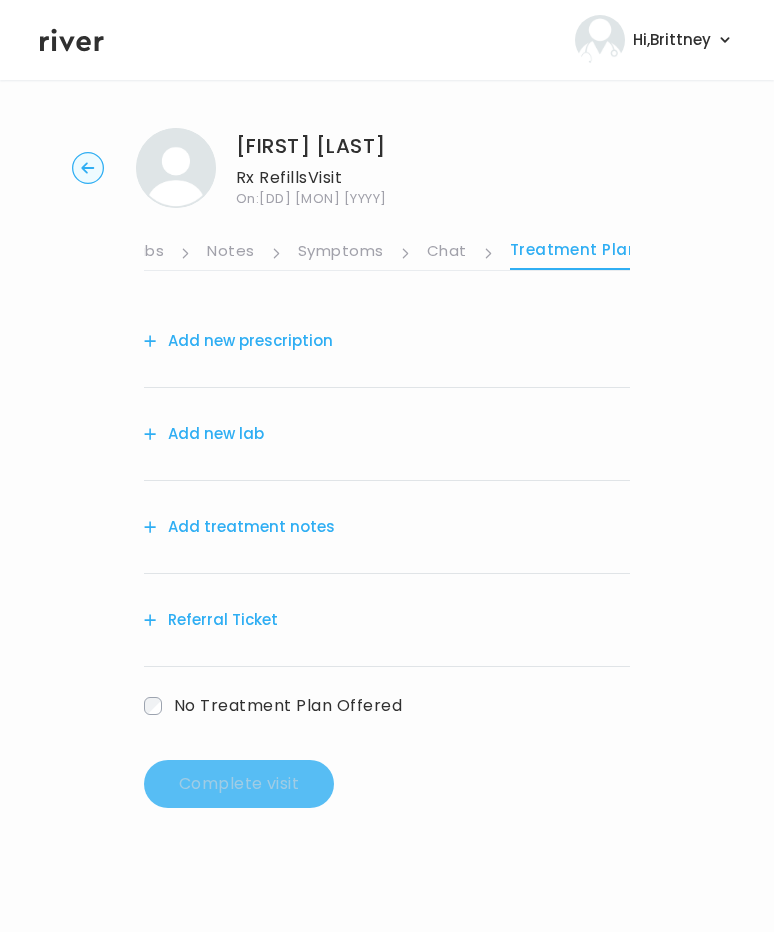 click on "Add treatment notes" at bounding box center [239, 527] 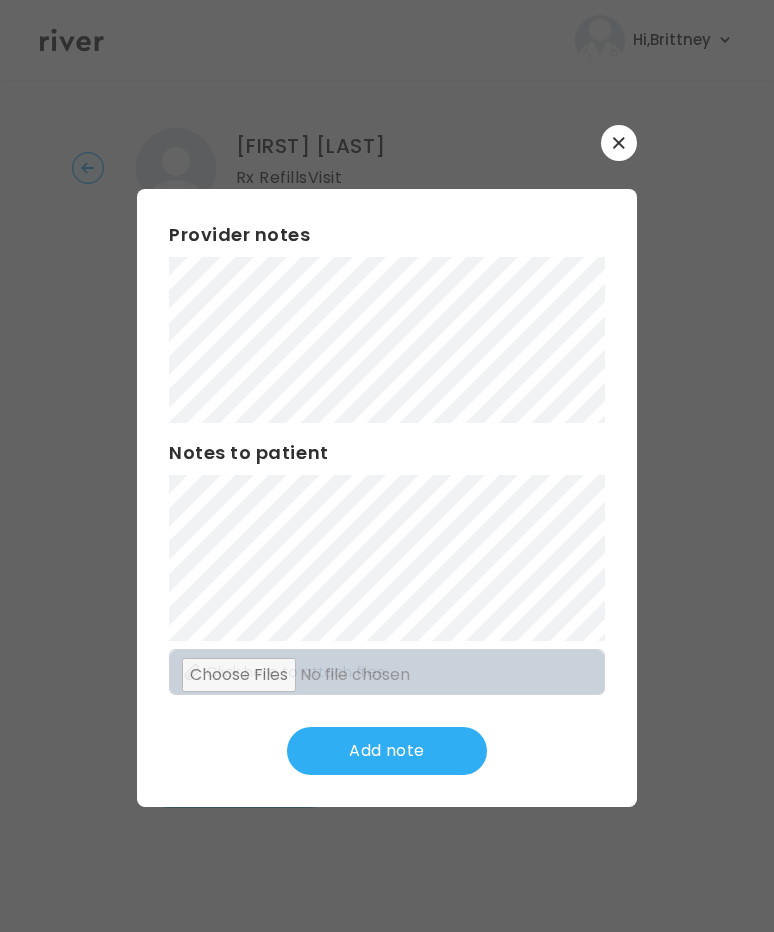 click on "​ Provider notes Notes to patient Click here to attach files Add note" at bounding box center (387, 466) 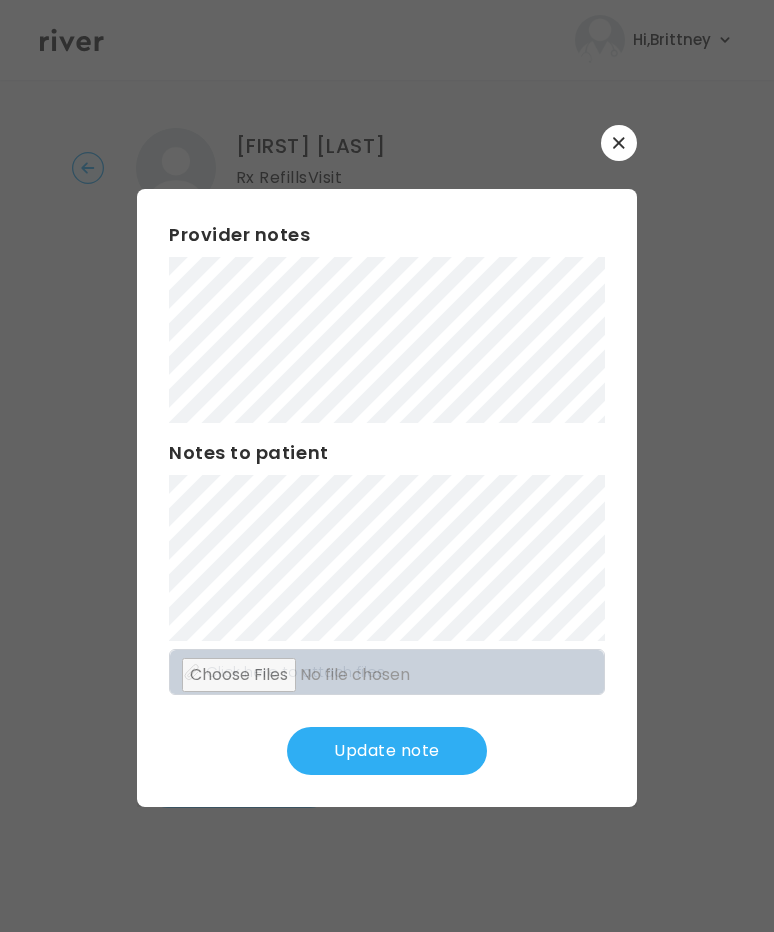 click on "Update note" at bounding box center [387, 751] 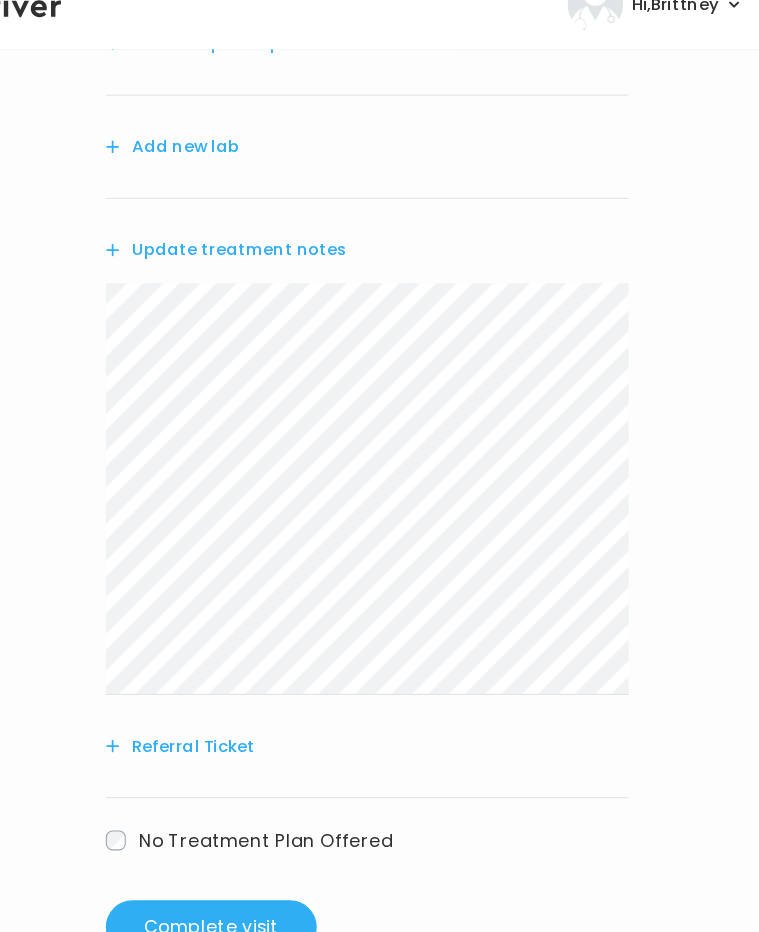 scroll, scrollTop: 0, scrollLeft: 0, axis: both 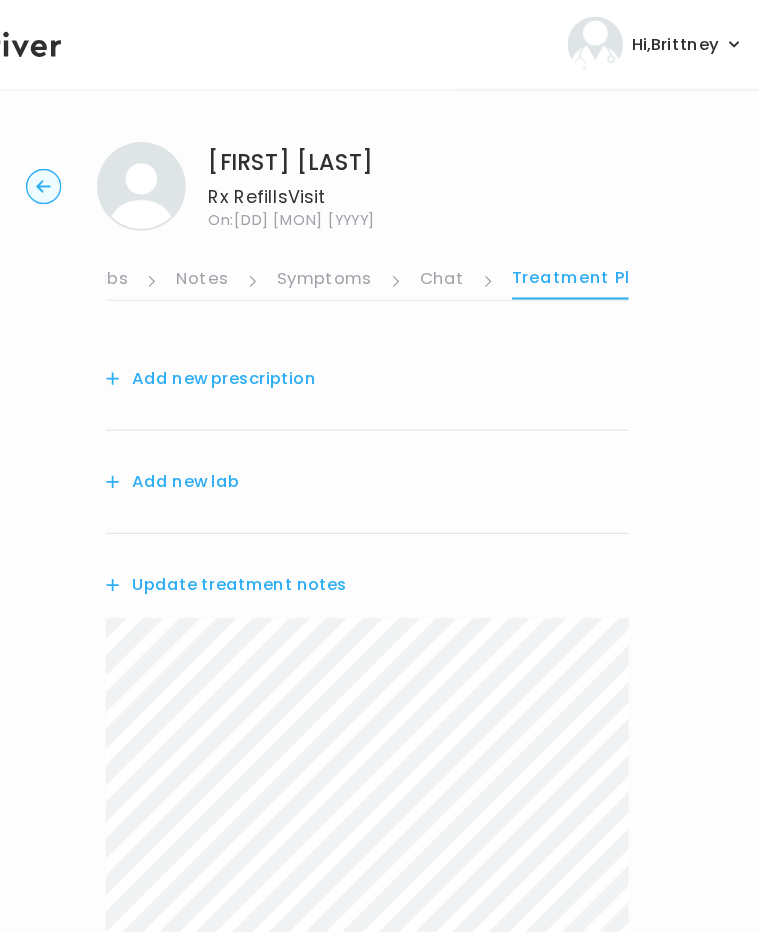 click on "Add new prescription" at bounding box center [238, 341] 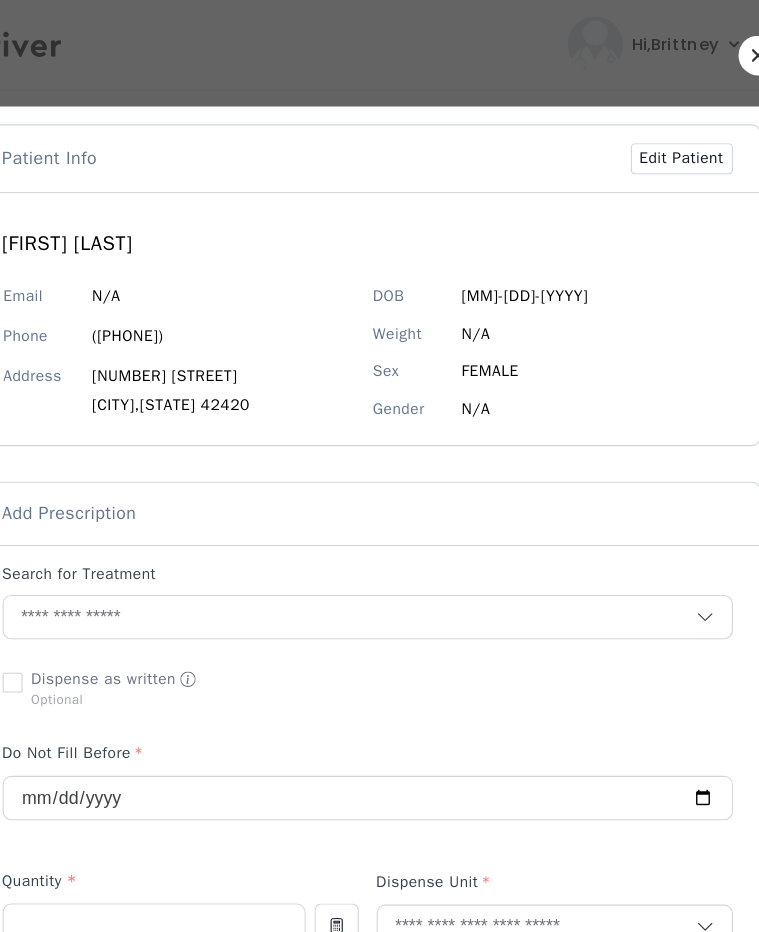click on "Search for Treatment" at bounding box center [380, 522] 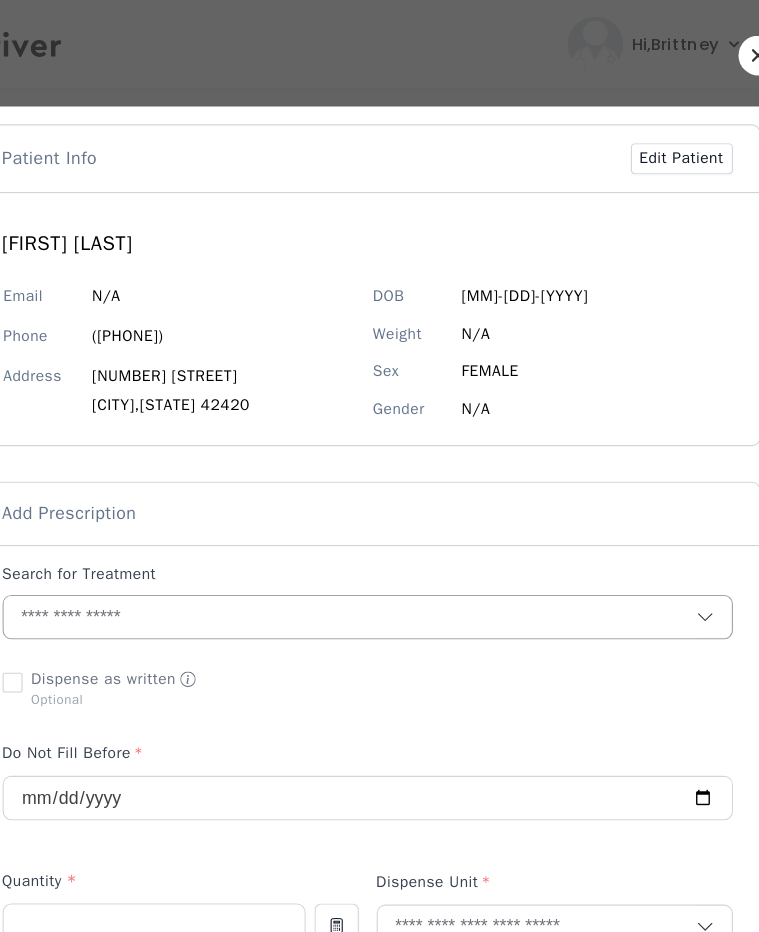 click at bounding box center [364, 556] 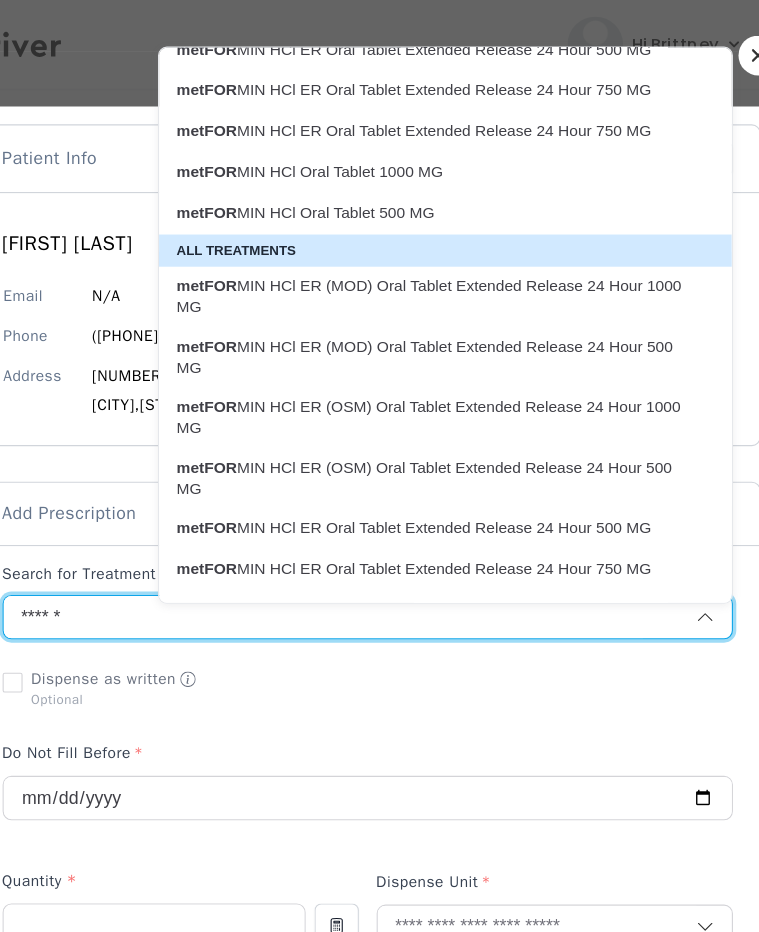 scroll, scrollTop: 46, scrollLeft: 0, axis: vertical 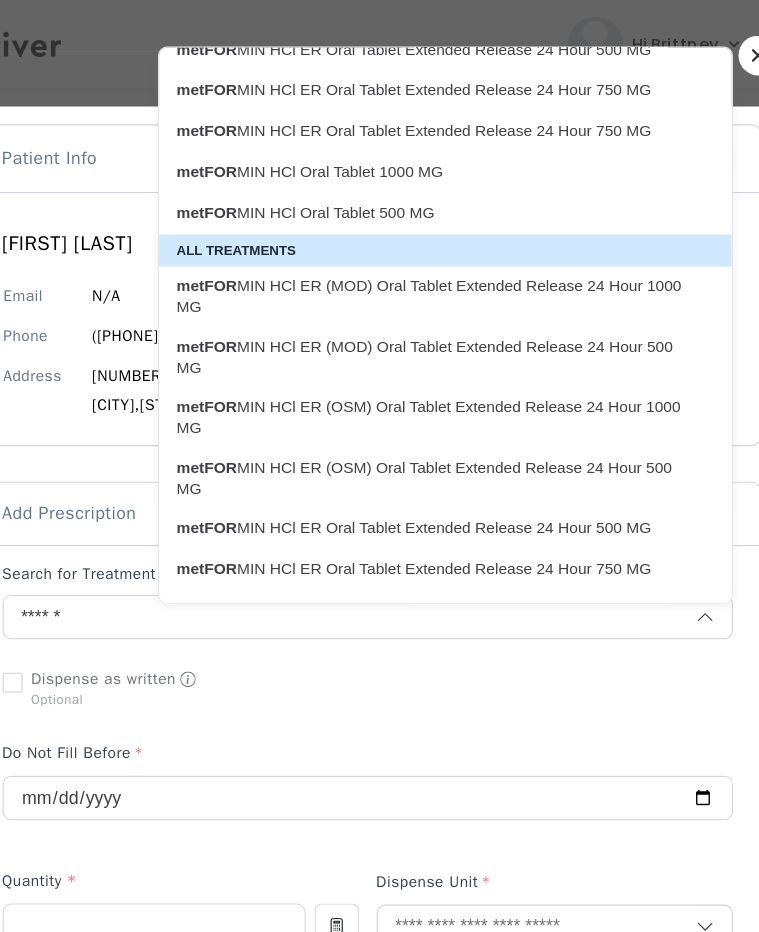 click on "metFOR MIN HCl ER (OSM) Oral Tablet Extended Release 24 Hour 500 MG" at bounding box center (438, 431) 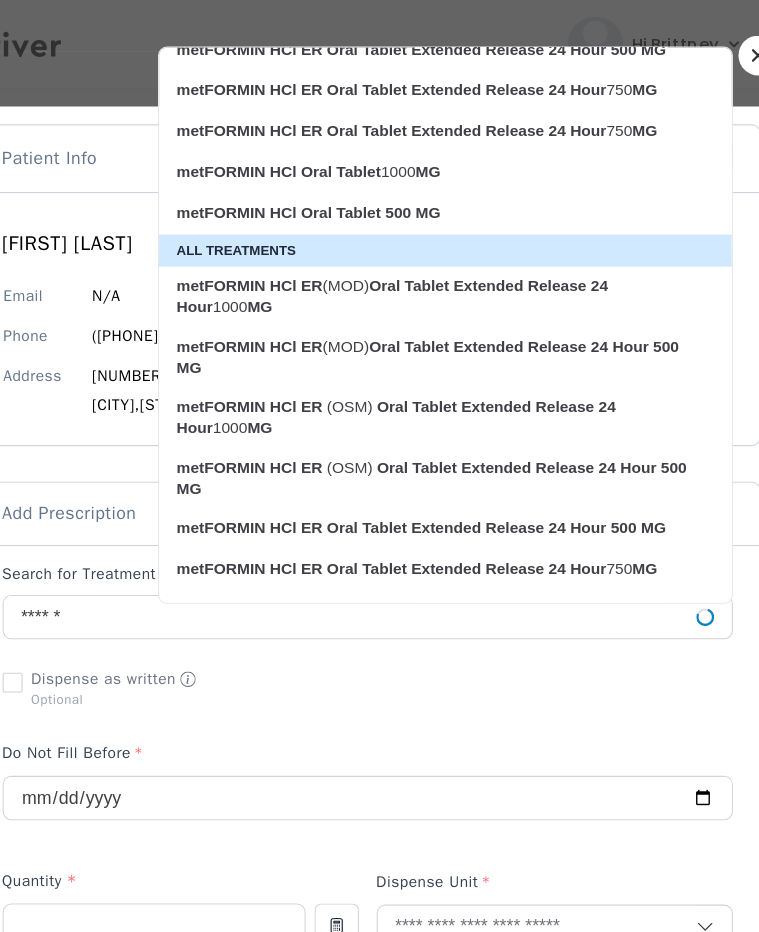 type on "**********" 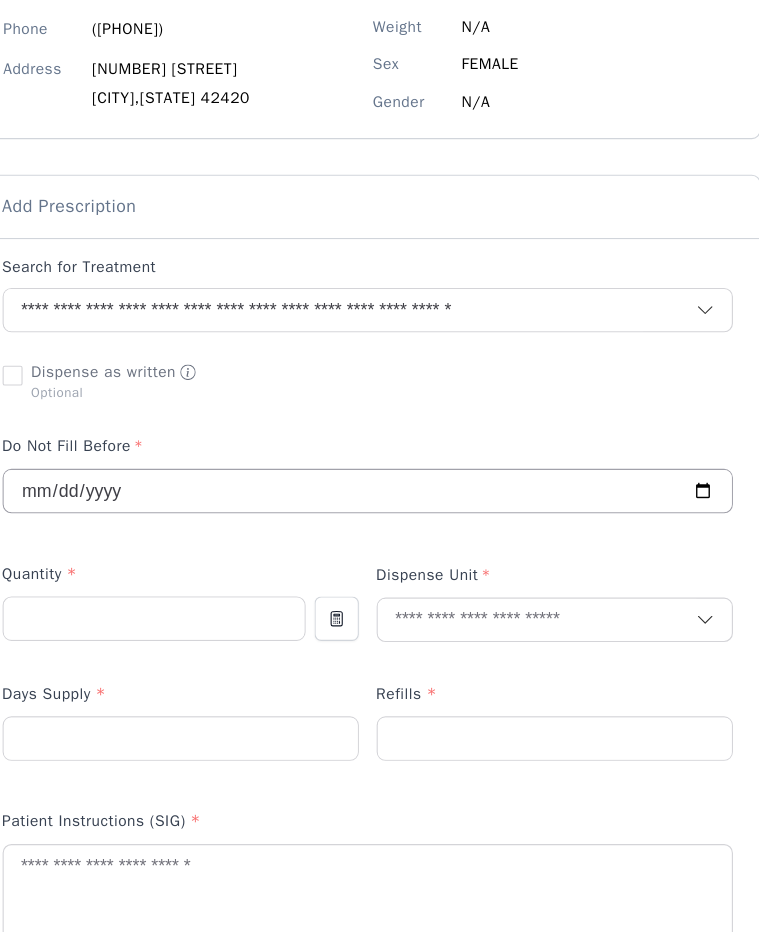 scroll, scrollTop: 278, scrollLeft: 0, axis: vertical 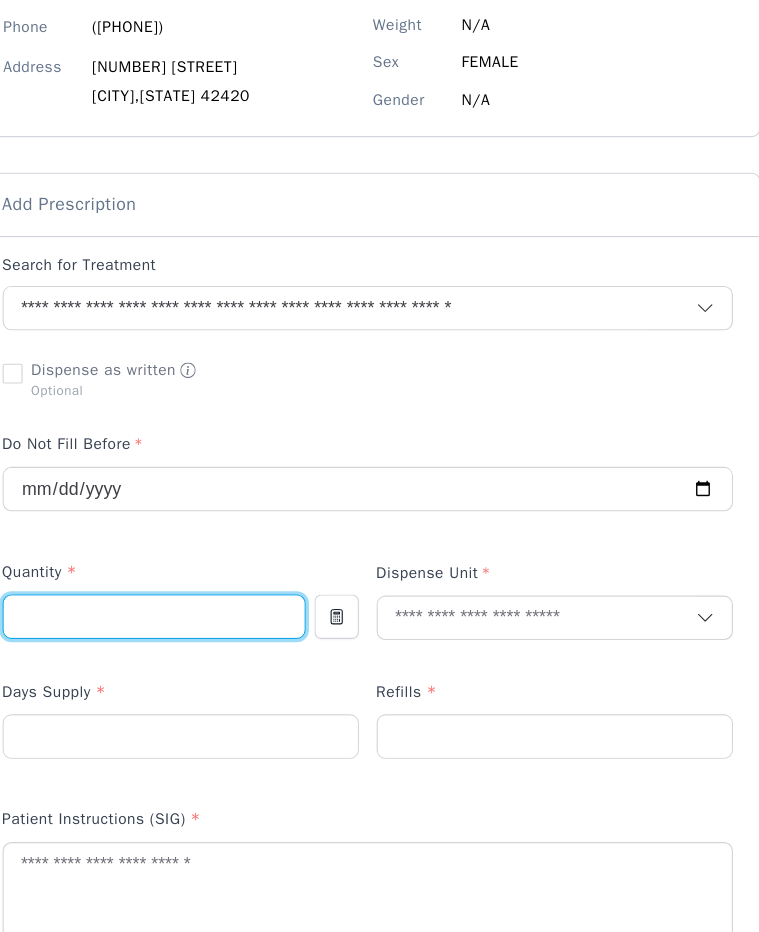 click at bounding box center (187, 556) 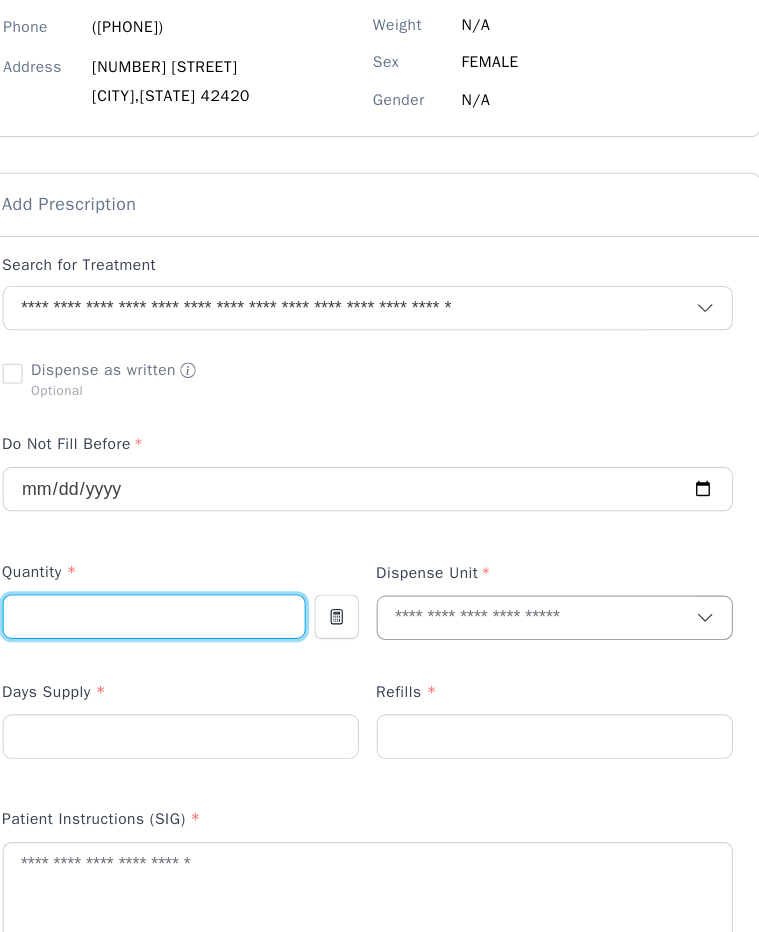 type on "***" 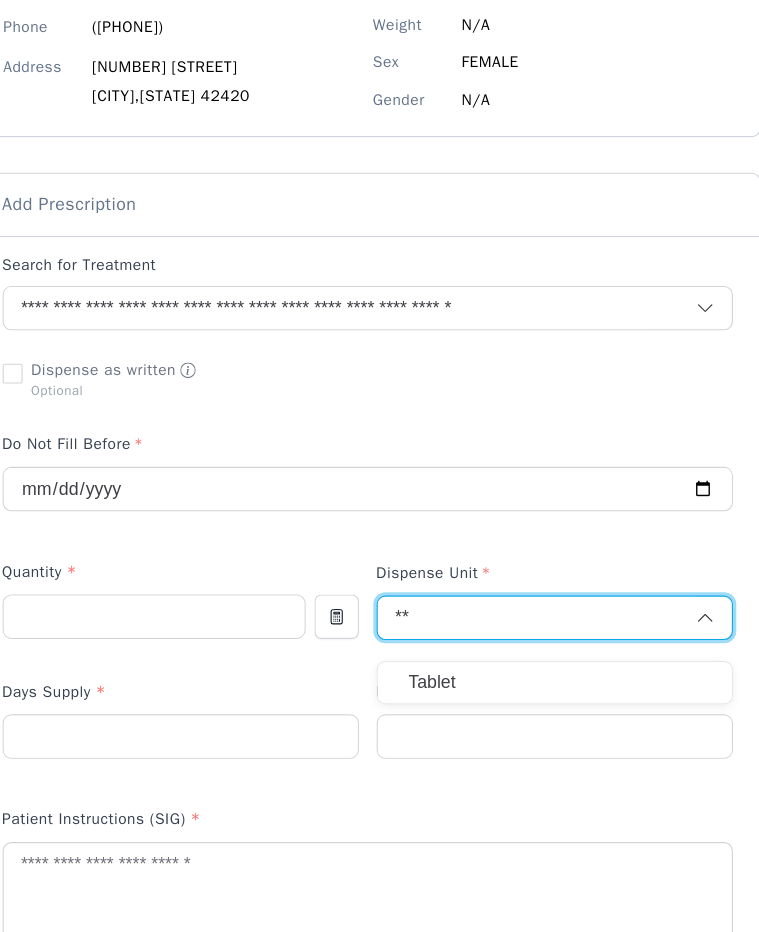 type on "**" 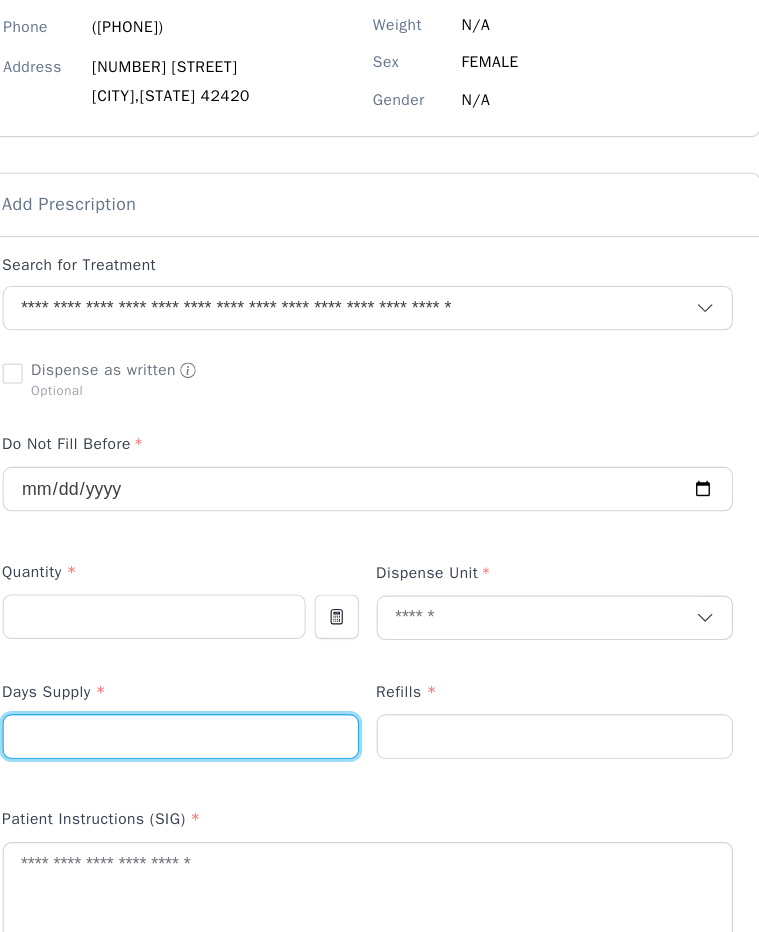 click at bounding box center [211, 664] 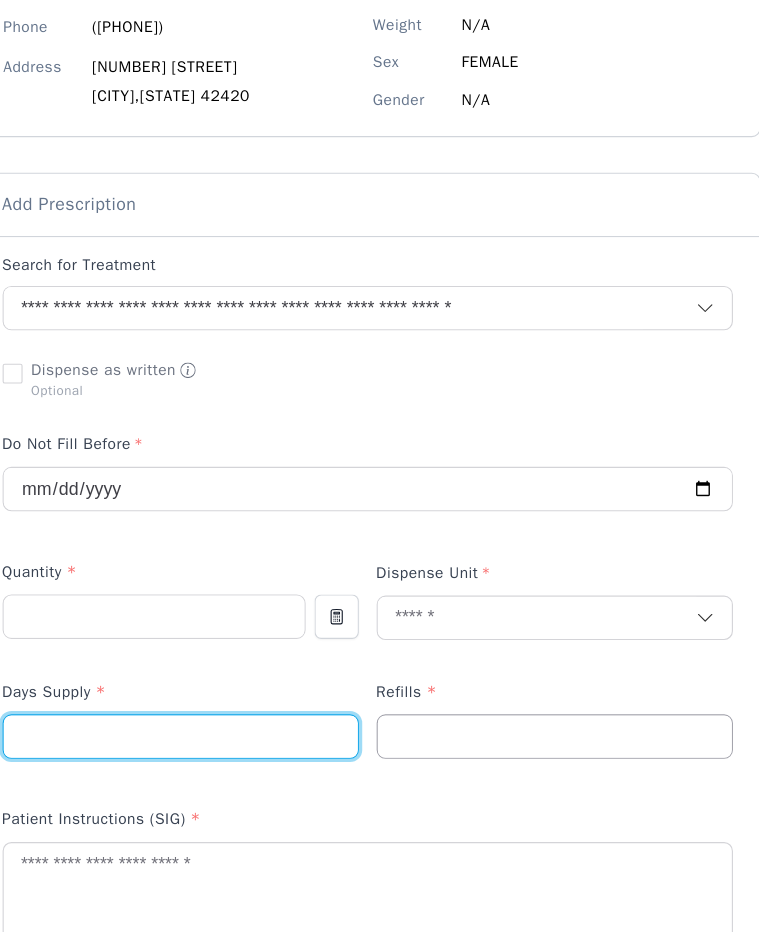 type on "**" 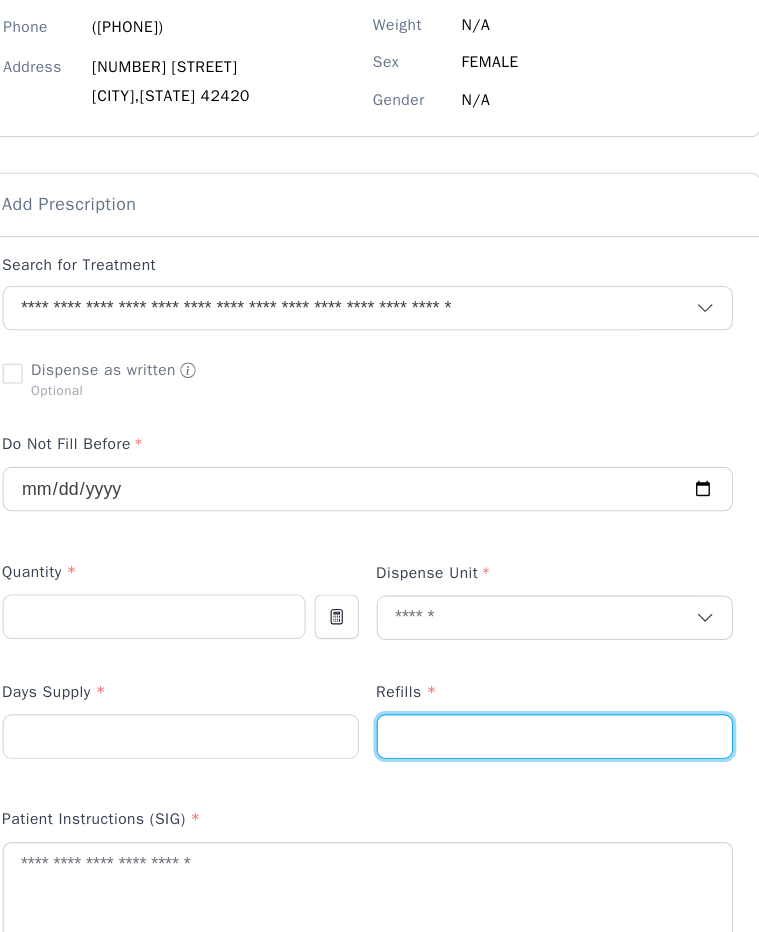click at bounding box center (548, 664) 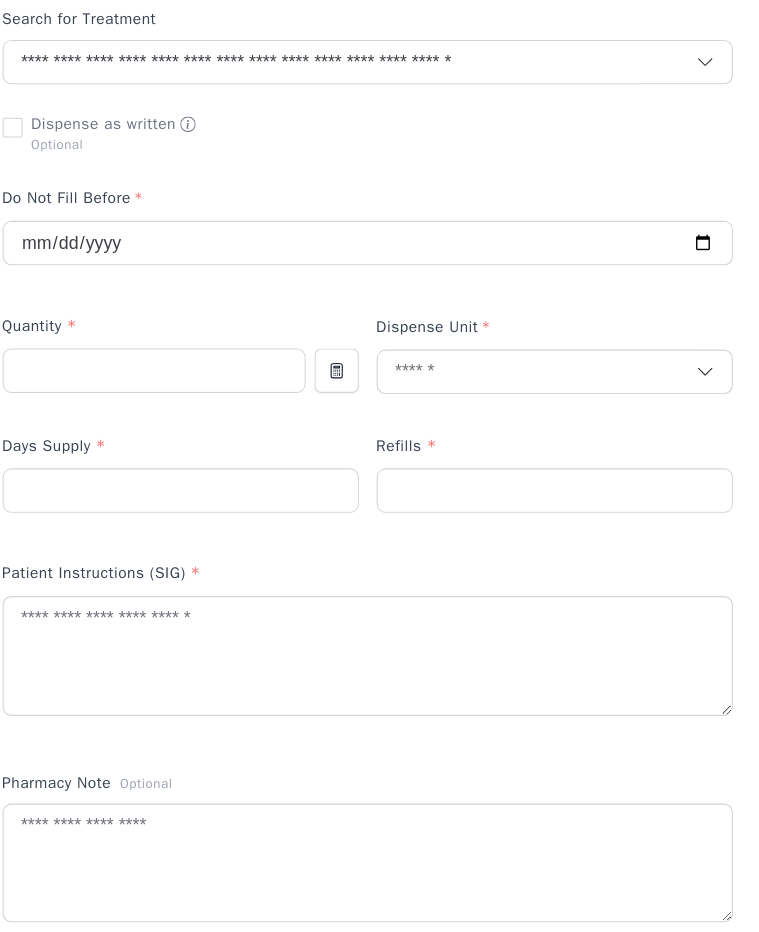 scroll, scrollTop: 511, scrollLeft: 0, axis: vertical 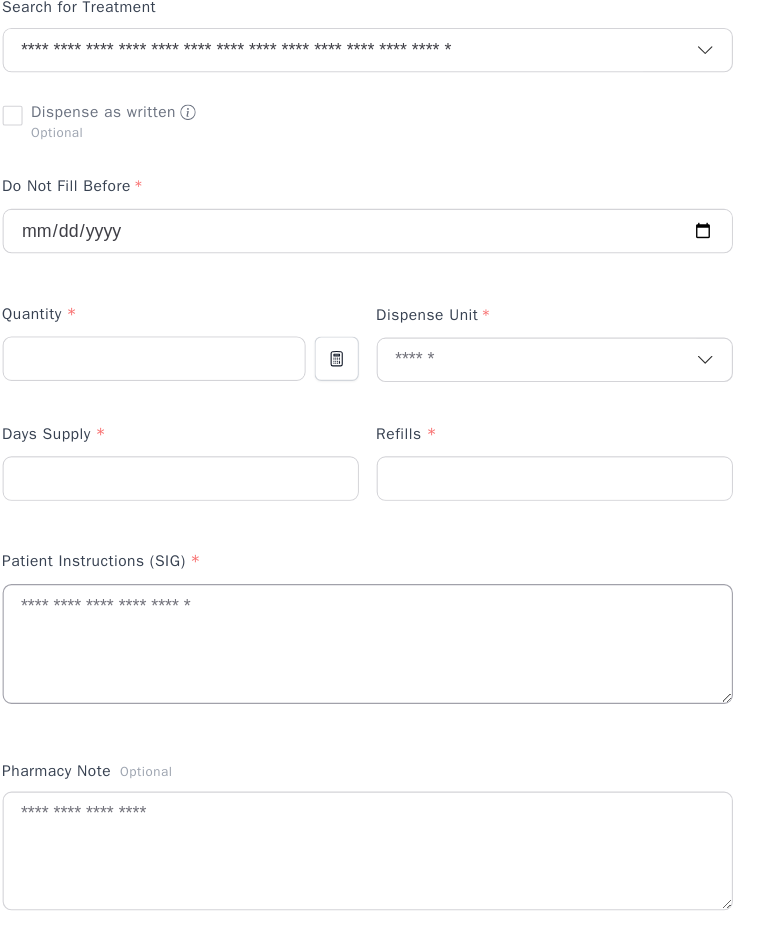 click at bounding box center [380, 580] 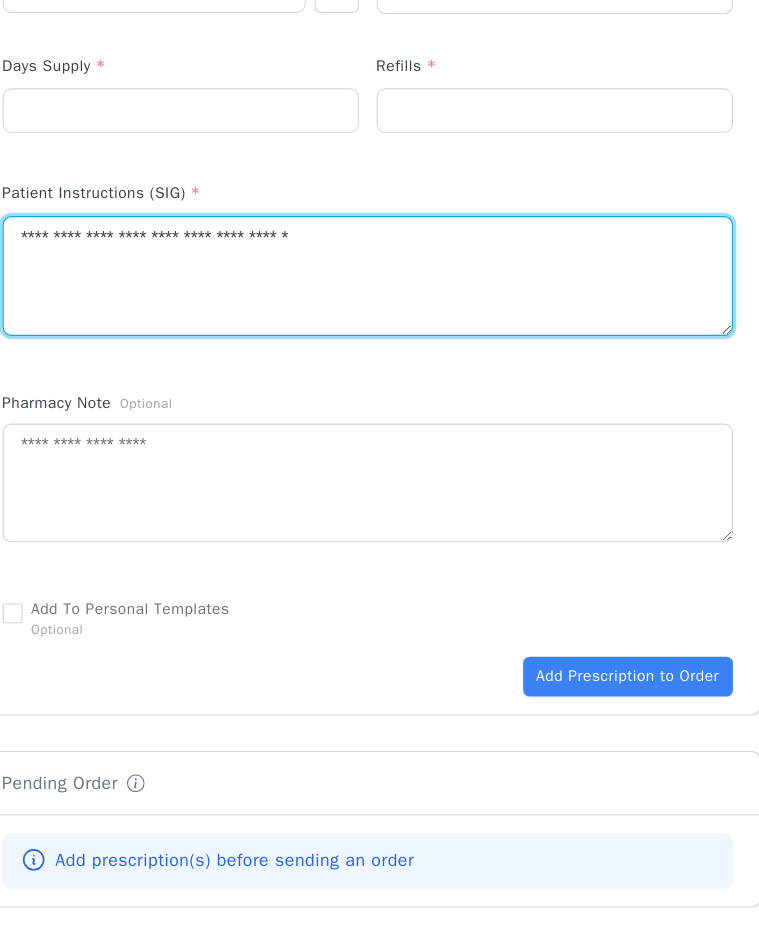 scroll, scrollTop: 843, scrollLeft: 0, axis: vertical 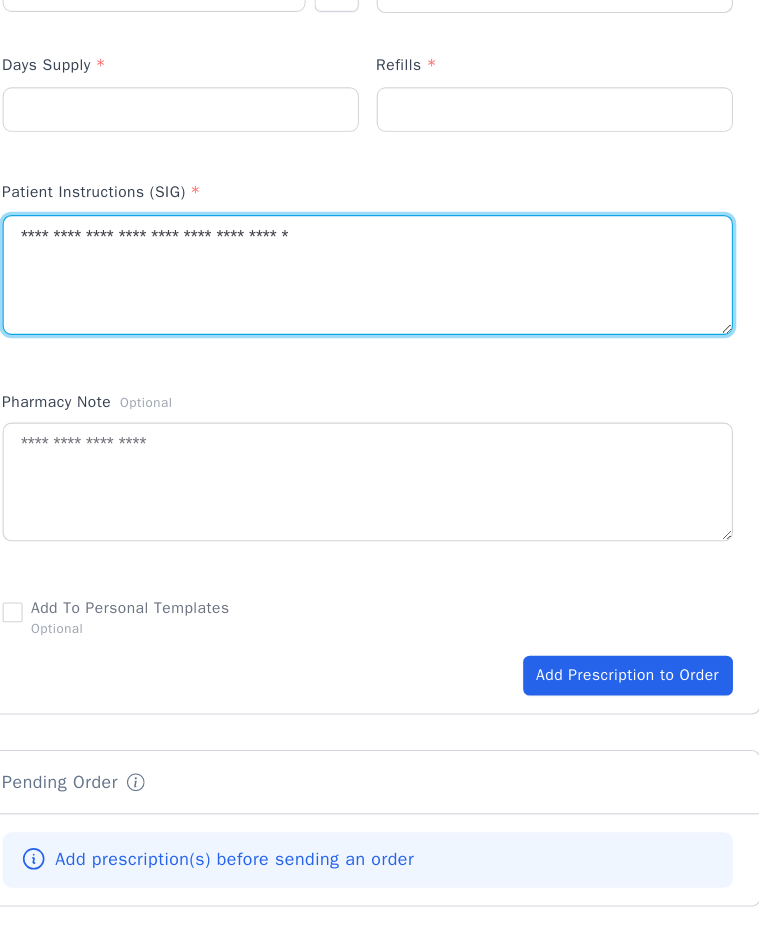 type on "**********" 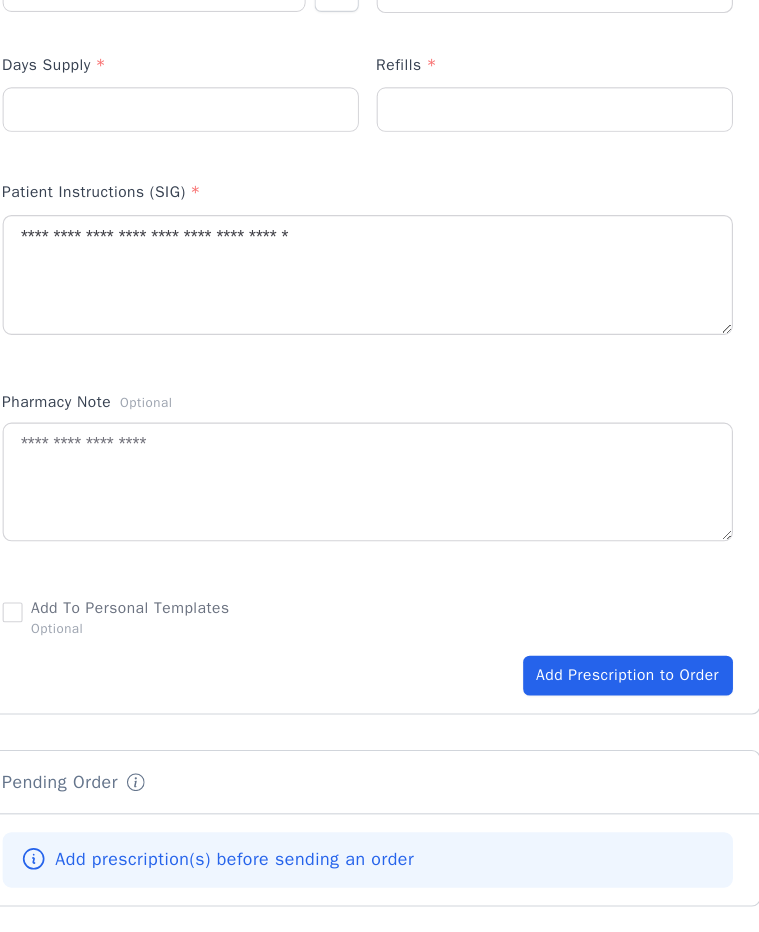 click on "Add Prescription to Order" at bounding box center (614, 609) 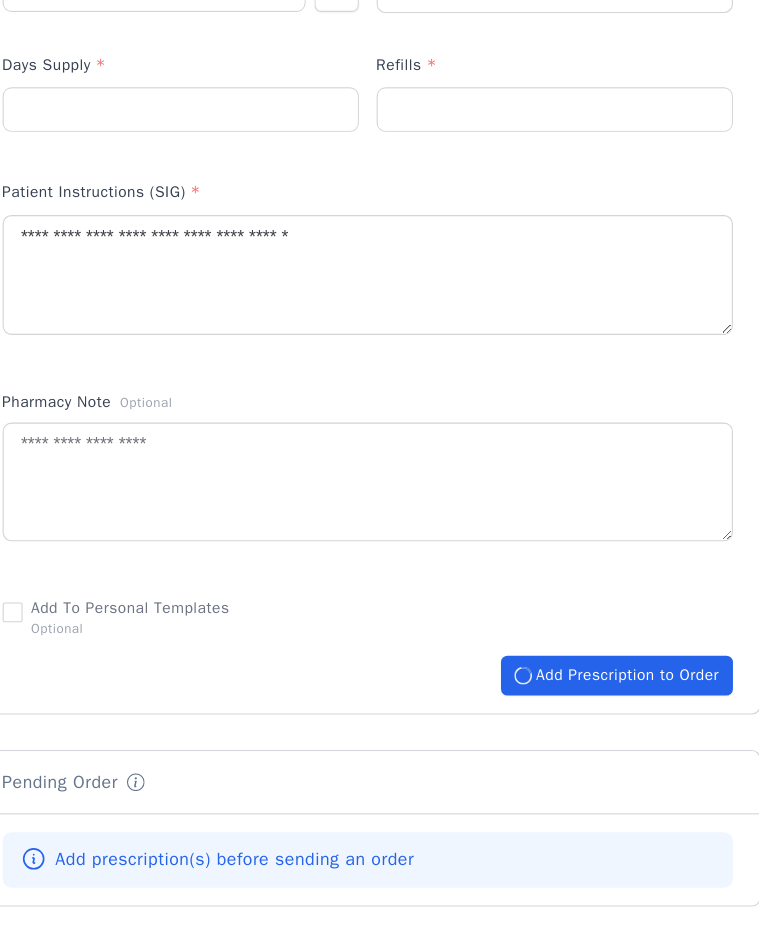 type 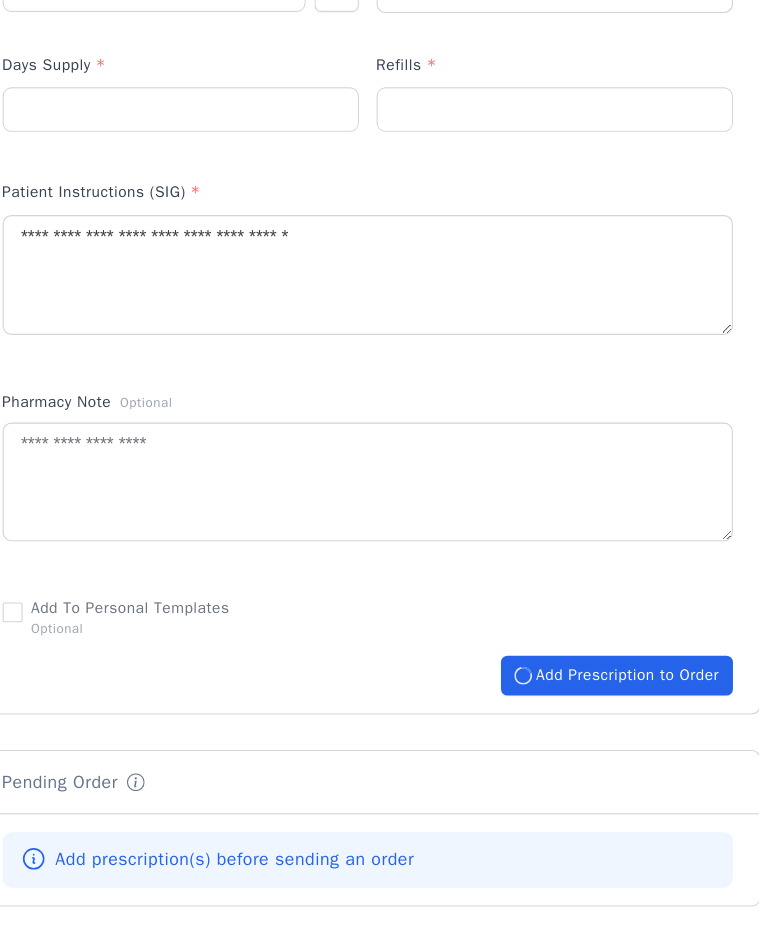type 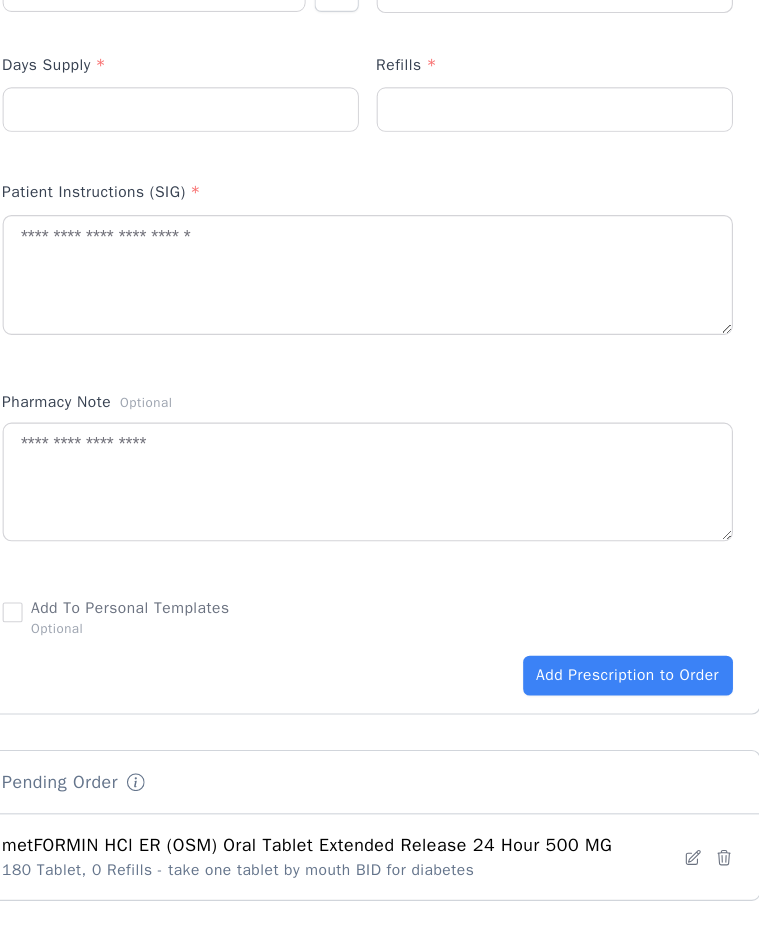 scroll, scrollTop: 1227, scrollLeft: 0, axis: vertical 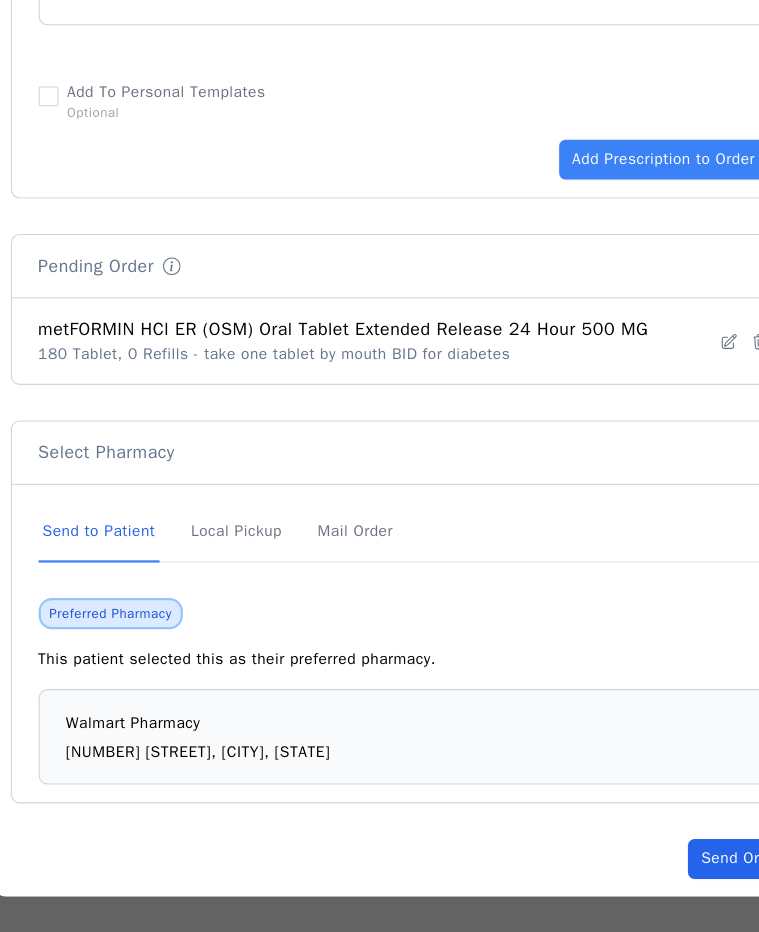 drag, startPoint x: 669, startPoint y: 858, endPoint x: 672, endPoint y: 881, distance: 23.194826 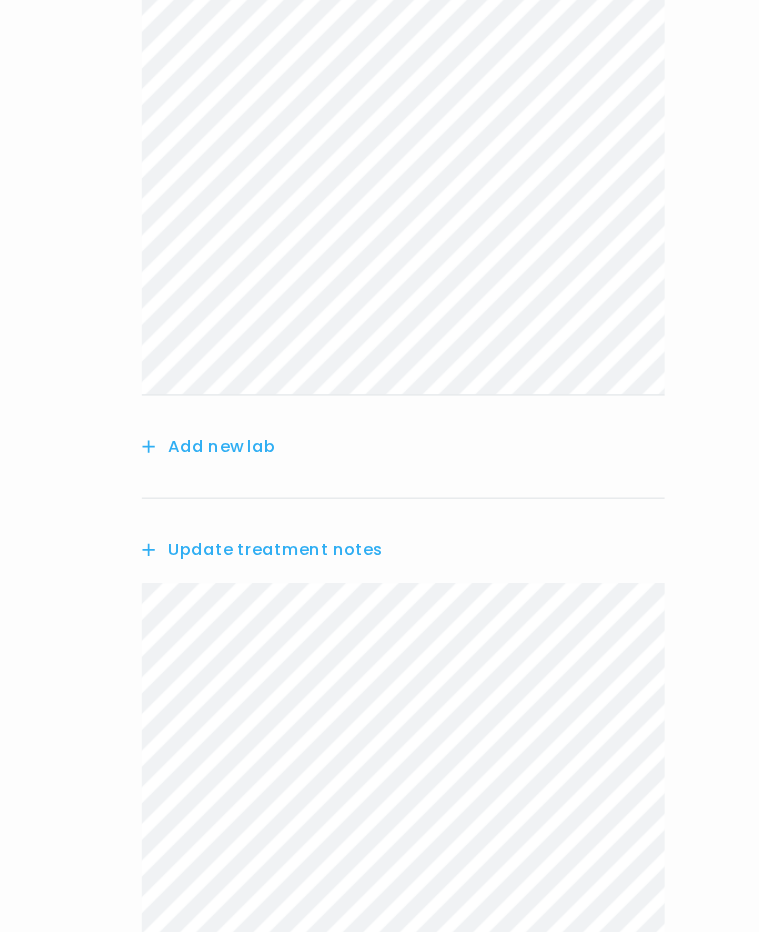 scroll, scrollTop: 619, scrollLeft: 0, axis: vertical 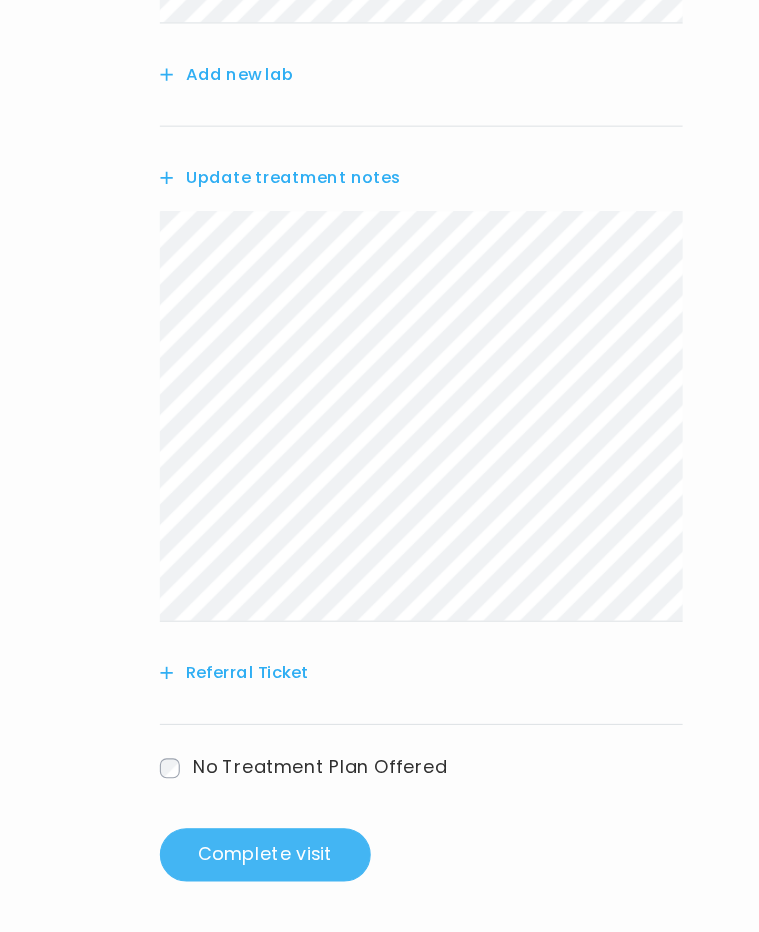 click on "Complete visit" at bounding box center [239, 862] 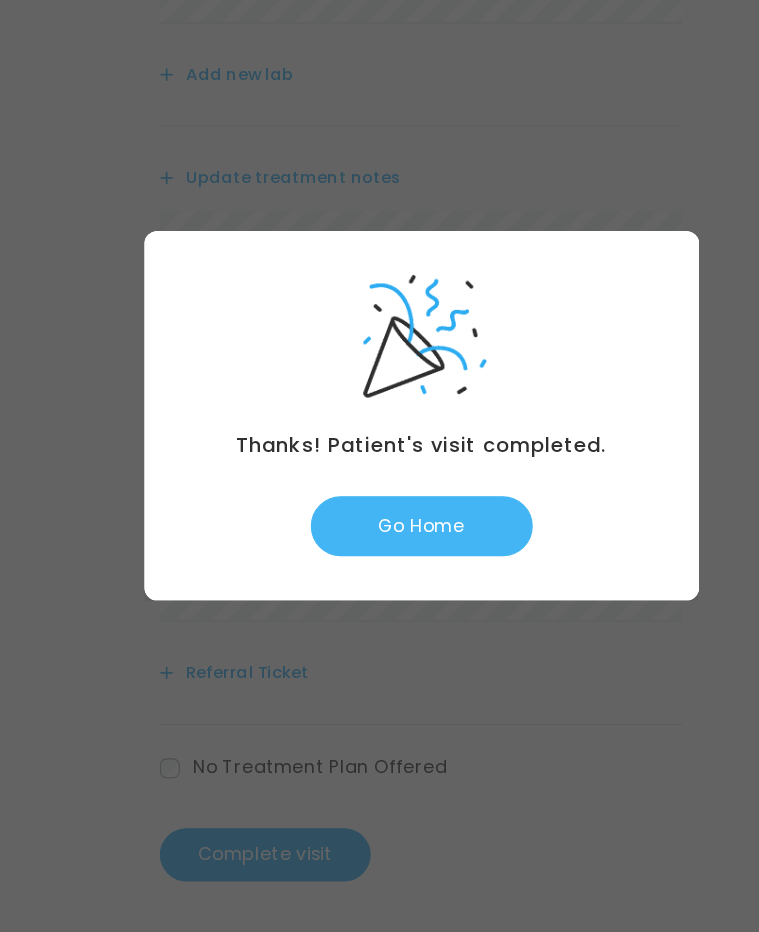click on "Go Home" at bounding box center [380, 566] 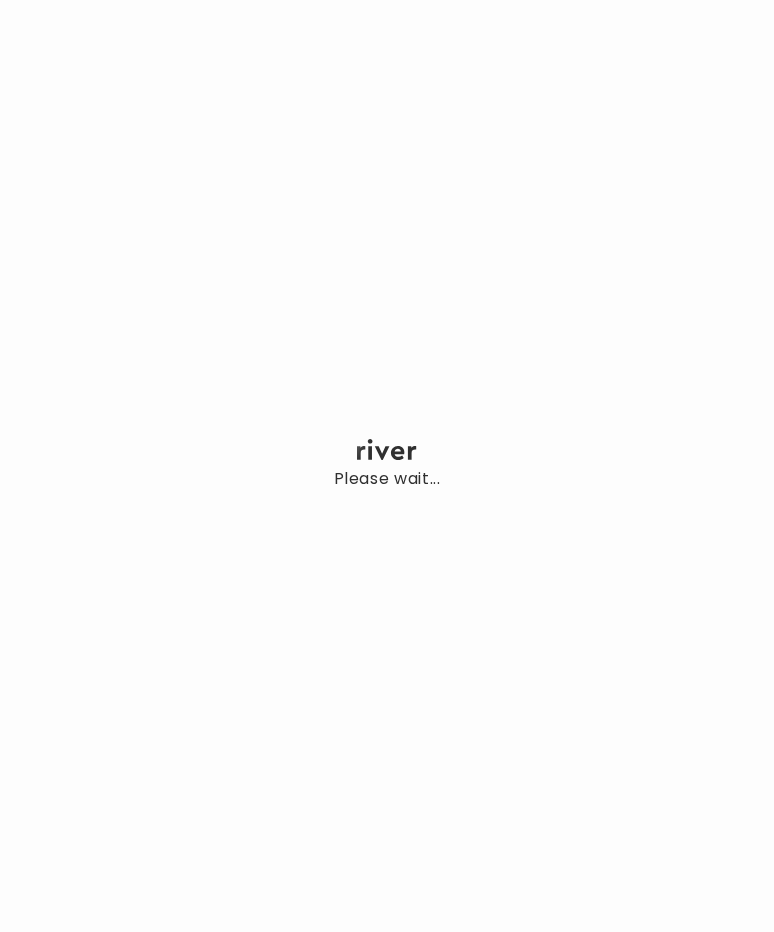 scroll, scrollTop: 0, scrollLeft: 0, axis: both 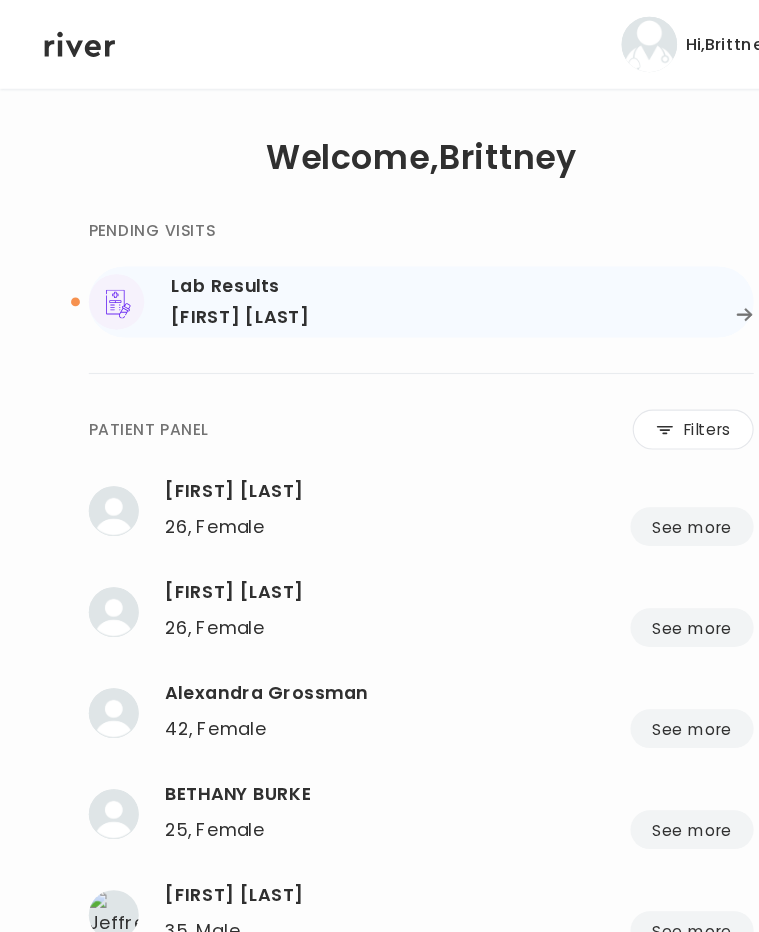 click on "[FIRST] [LAST]" at bounding box center (216, 286) 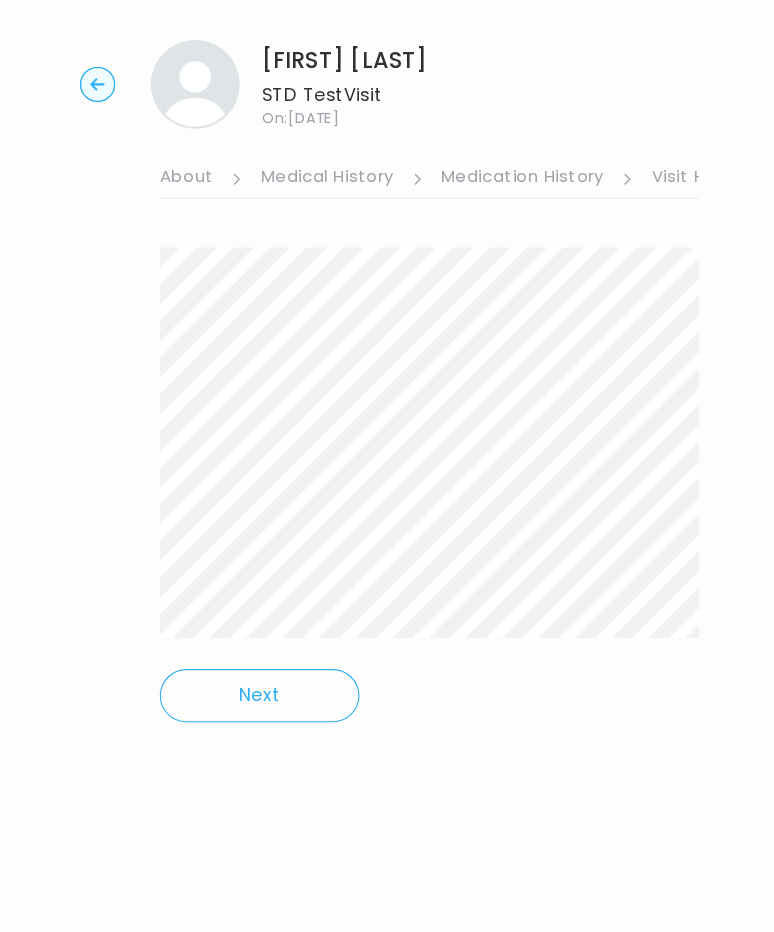 scroll, scrollTop: 0, scrollLeft: 0, axis: both 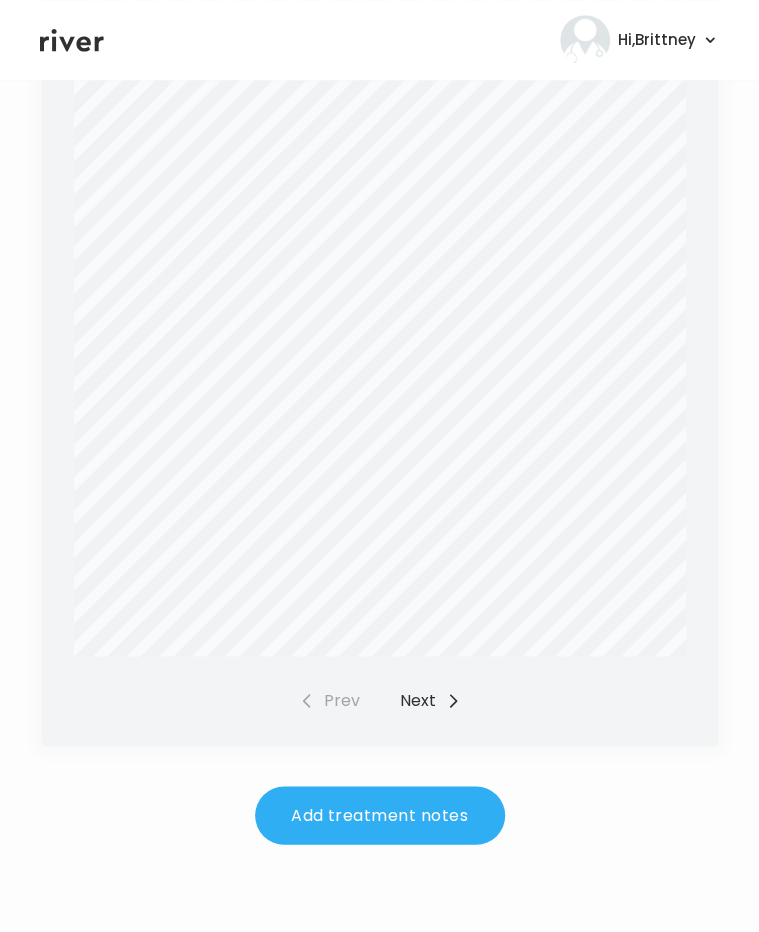 click on "Next" at bounding box center (430, 700) 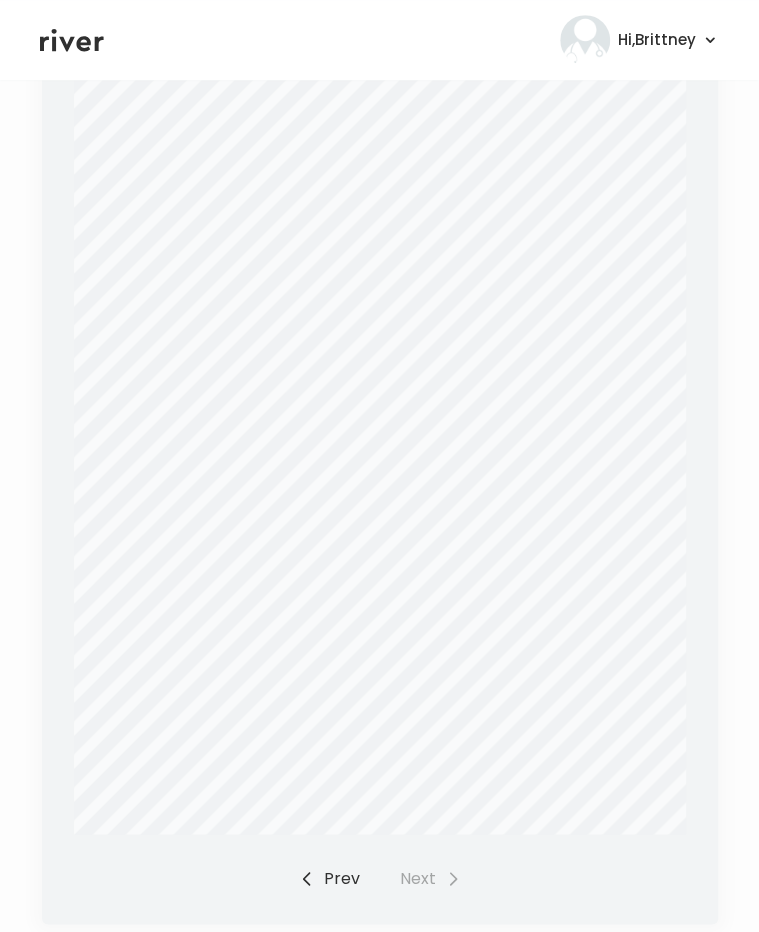 scroll, scrollTop: 419, scrollLeft: 0, axis: vertical 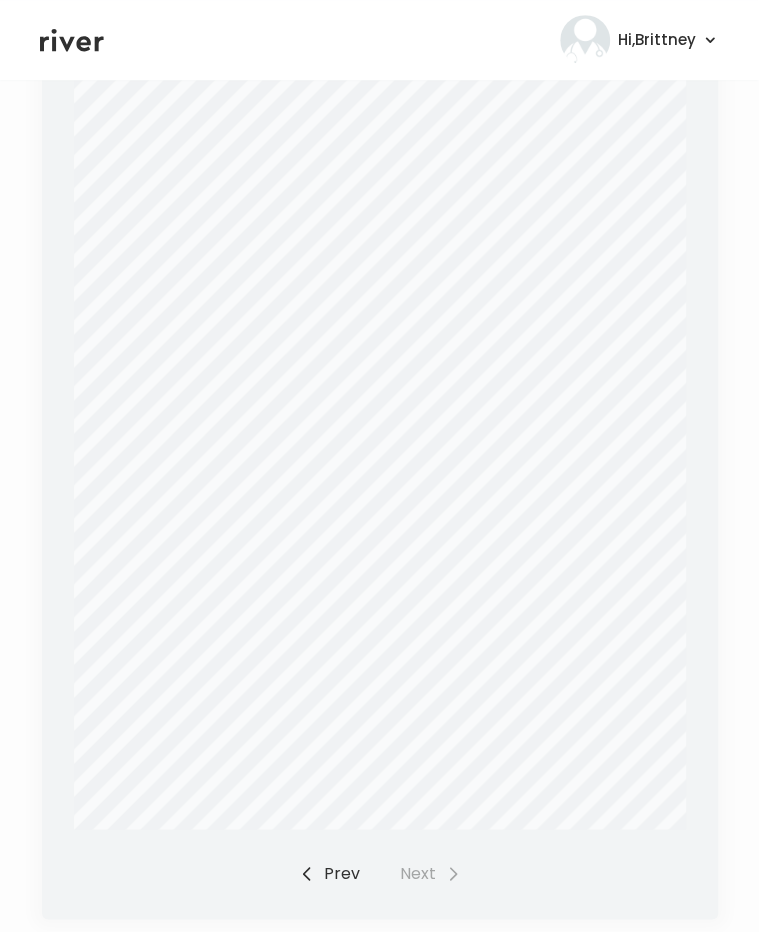 click on "Prev" at bounding box center (329, 873) 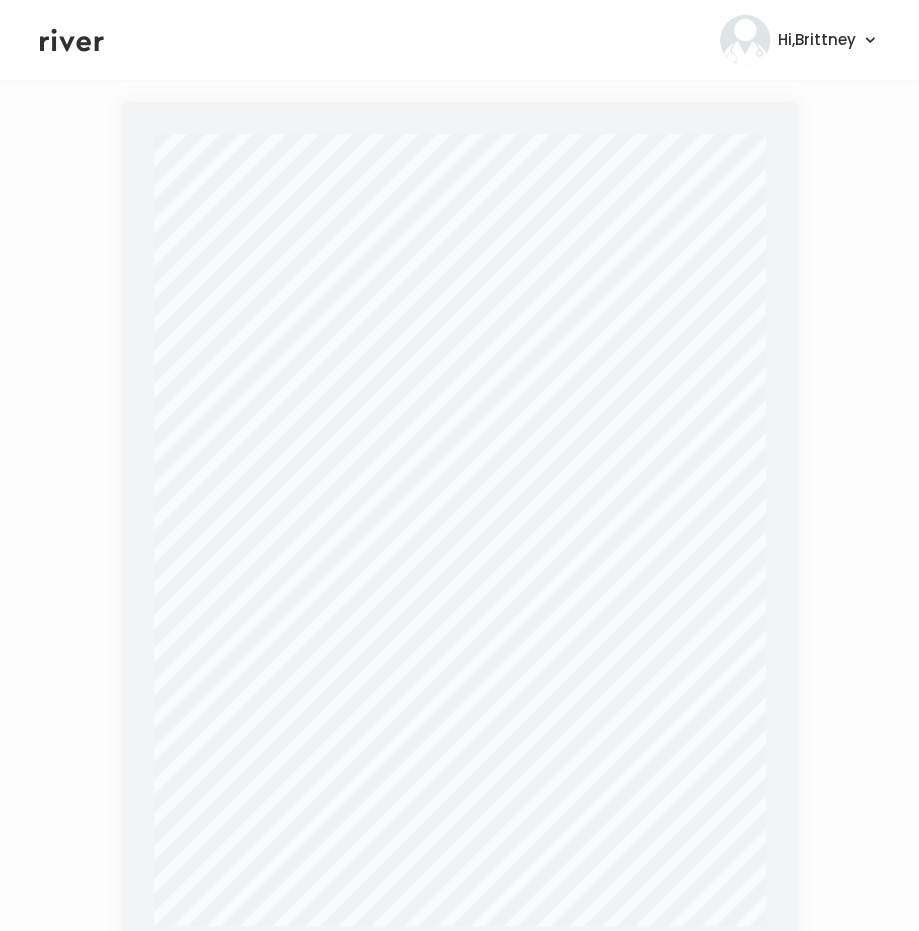 scroll, scrollTop: 0, scrollLeft: 0, axis: both 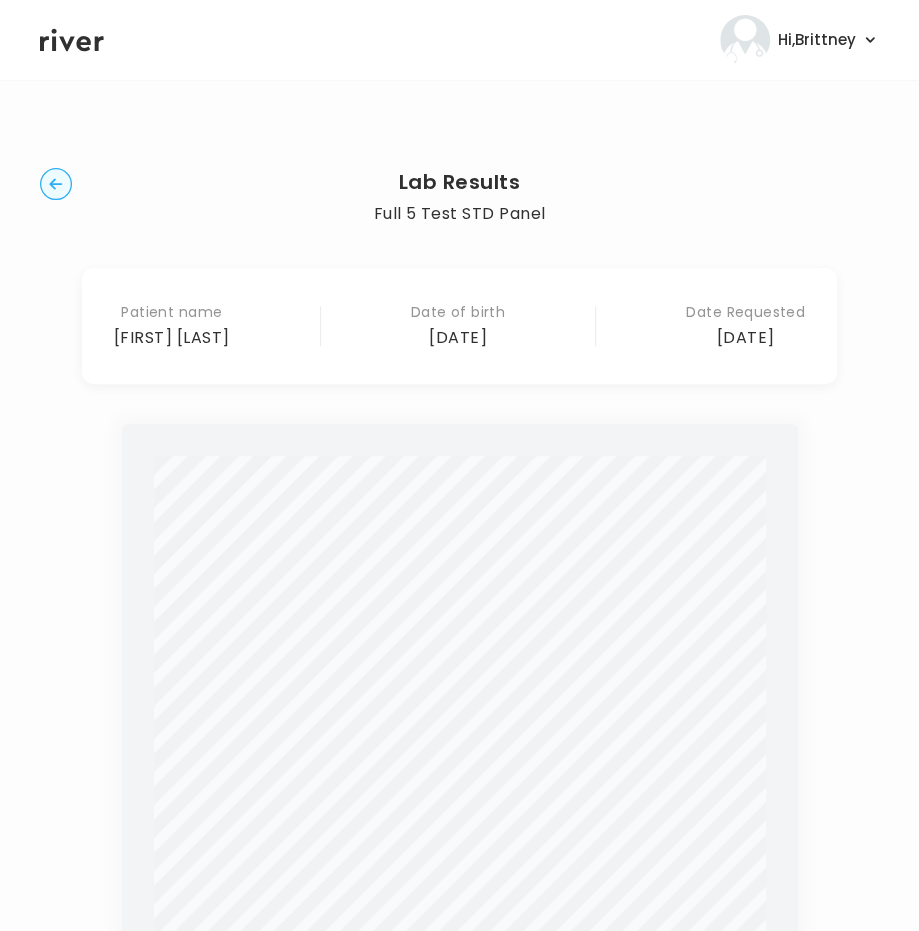 click 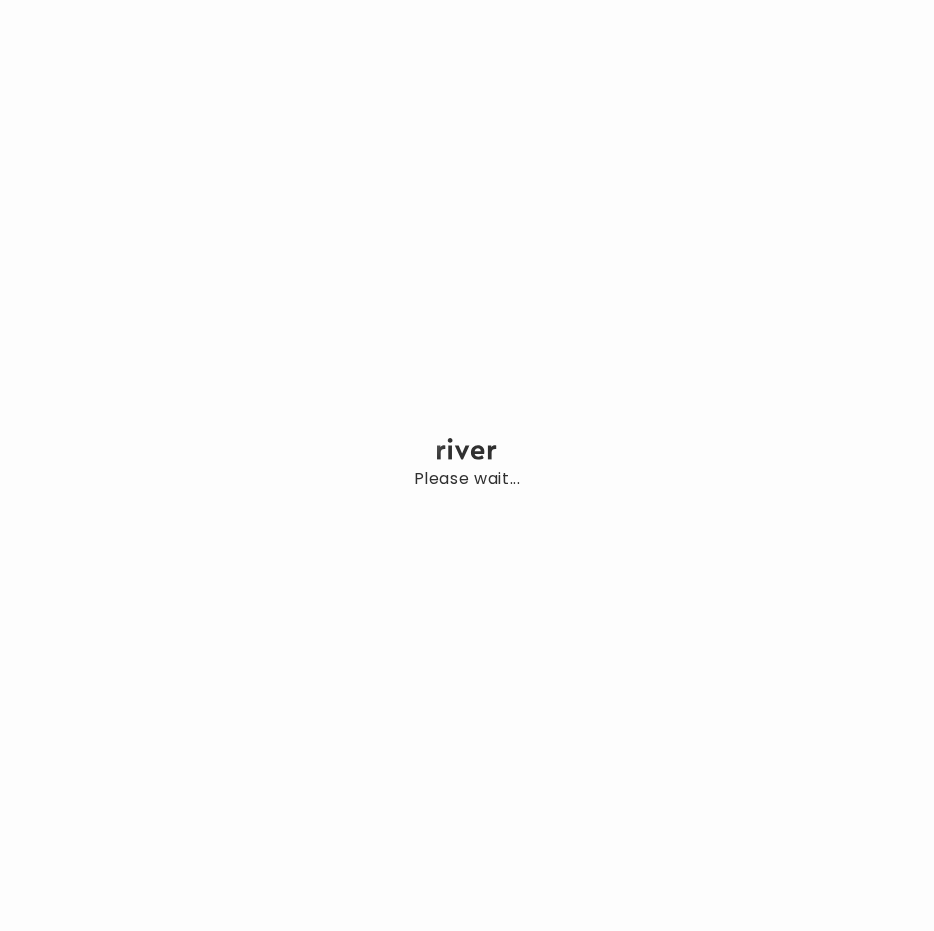 scroll, scrollTop: 0, scrollLeft: 0, axis: both 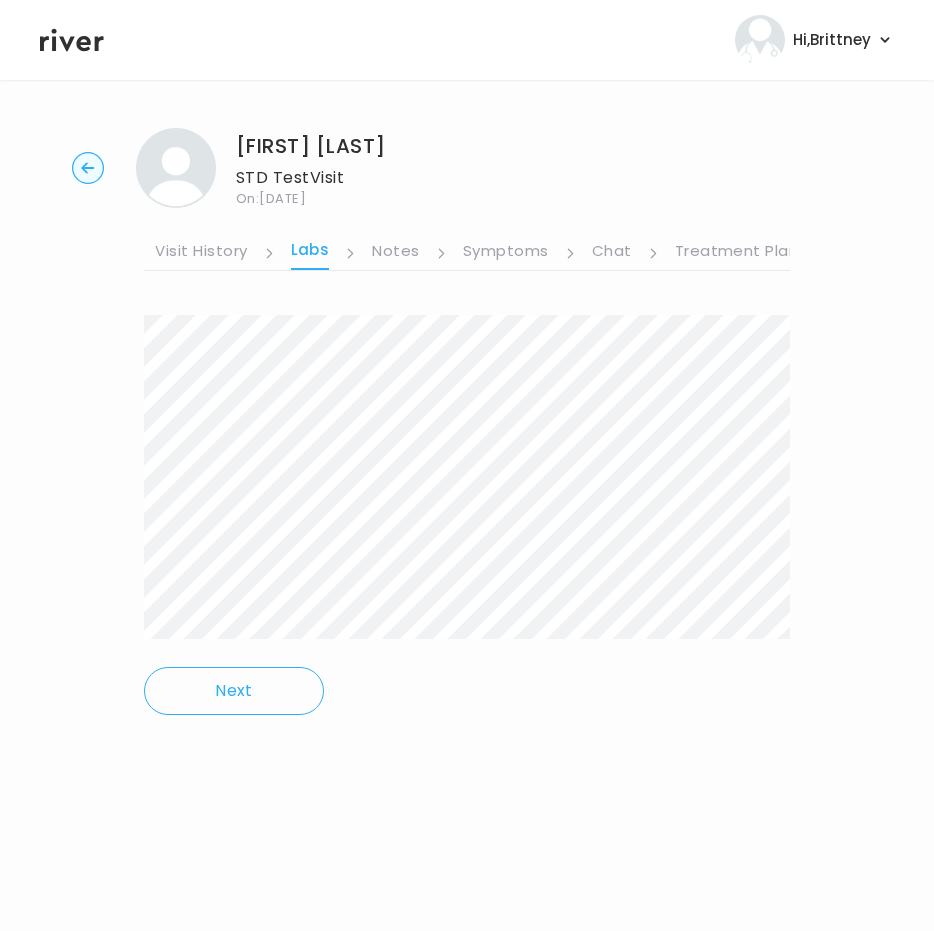 click on "Chat" at bounding box center [612, 253] 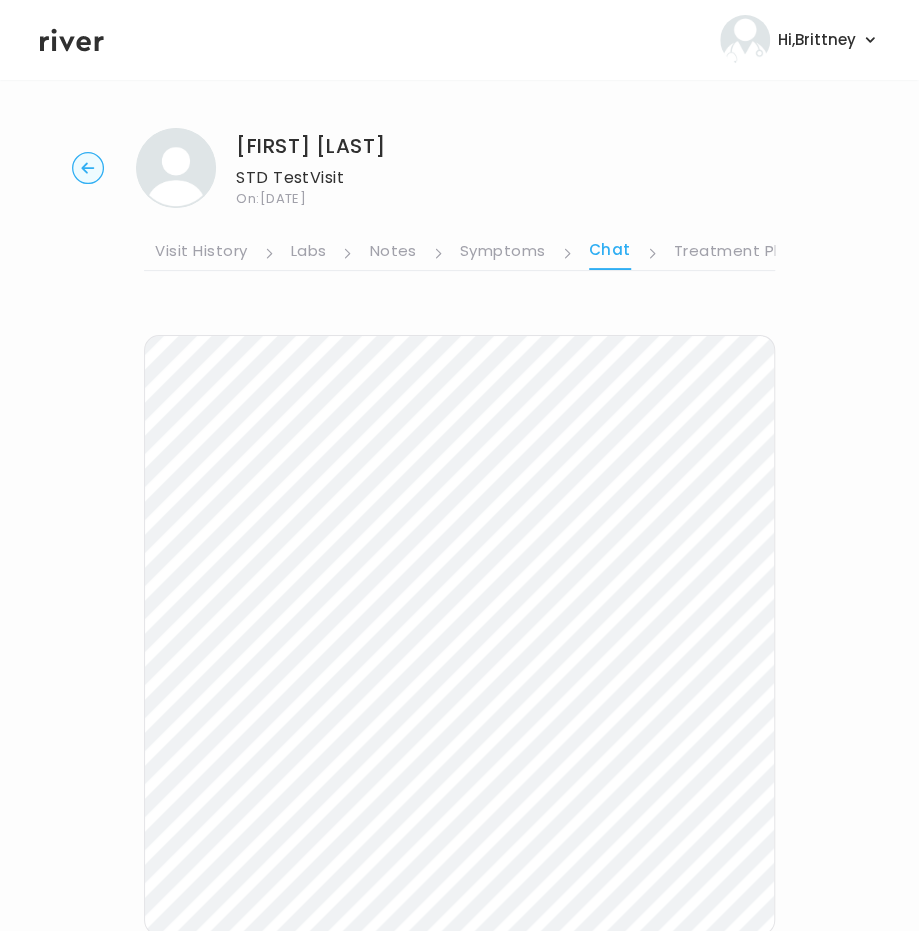 scroll, scrollTop: 50, scrollLeft: 0, axis: vertical 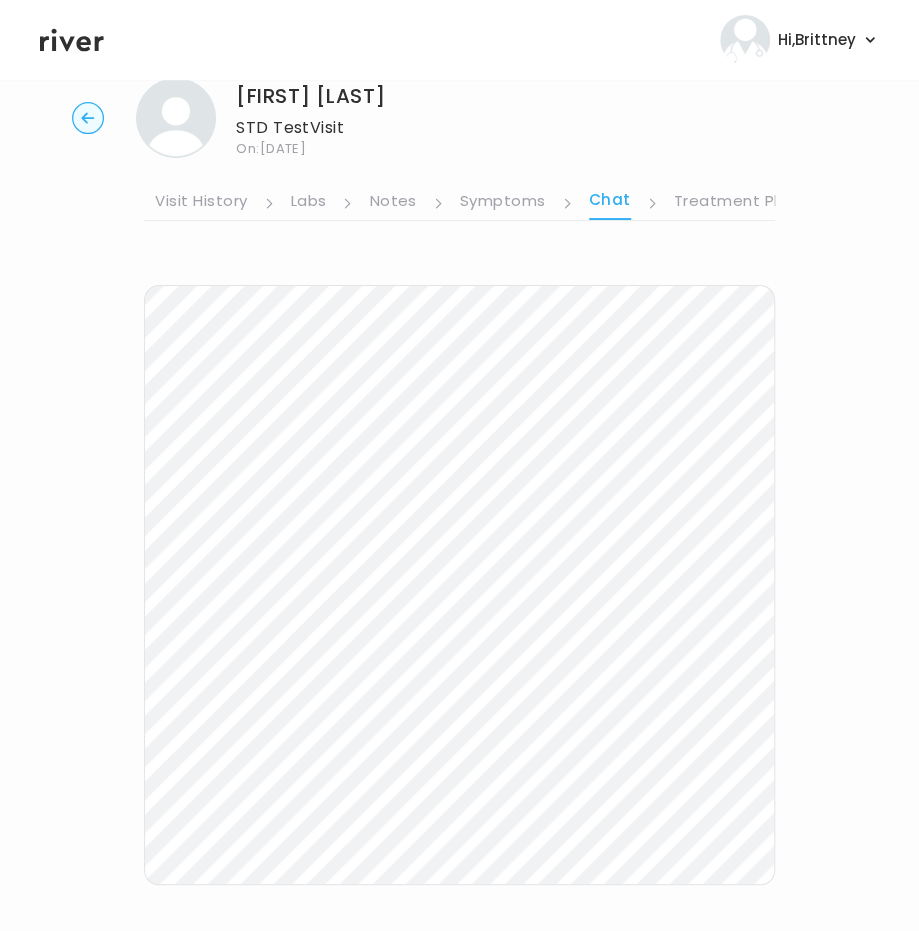 click on "Treatment Plan" at bounding box center (736, 203) 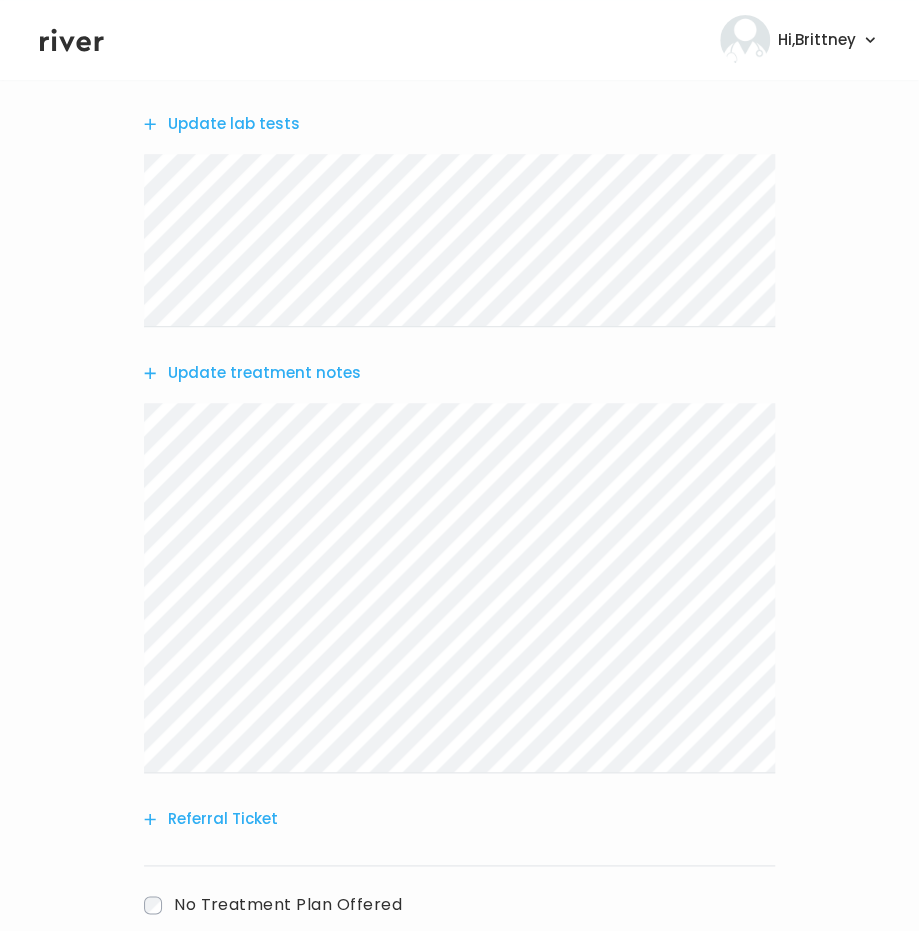 scroll, scrollTop: 0, scrollLeft: 0, axis: both 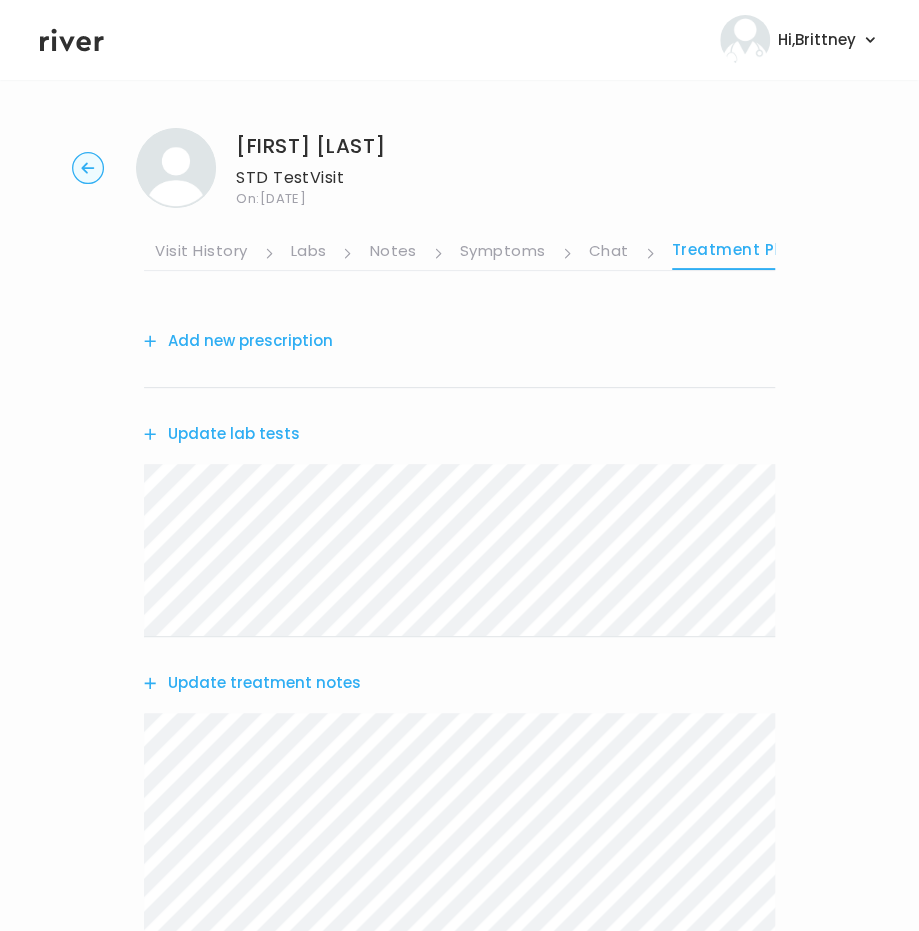 click on "Update treatment notes" at bounding box center (252, 683) 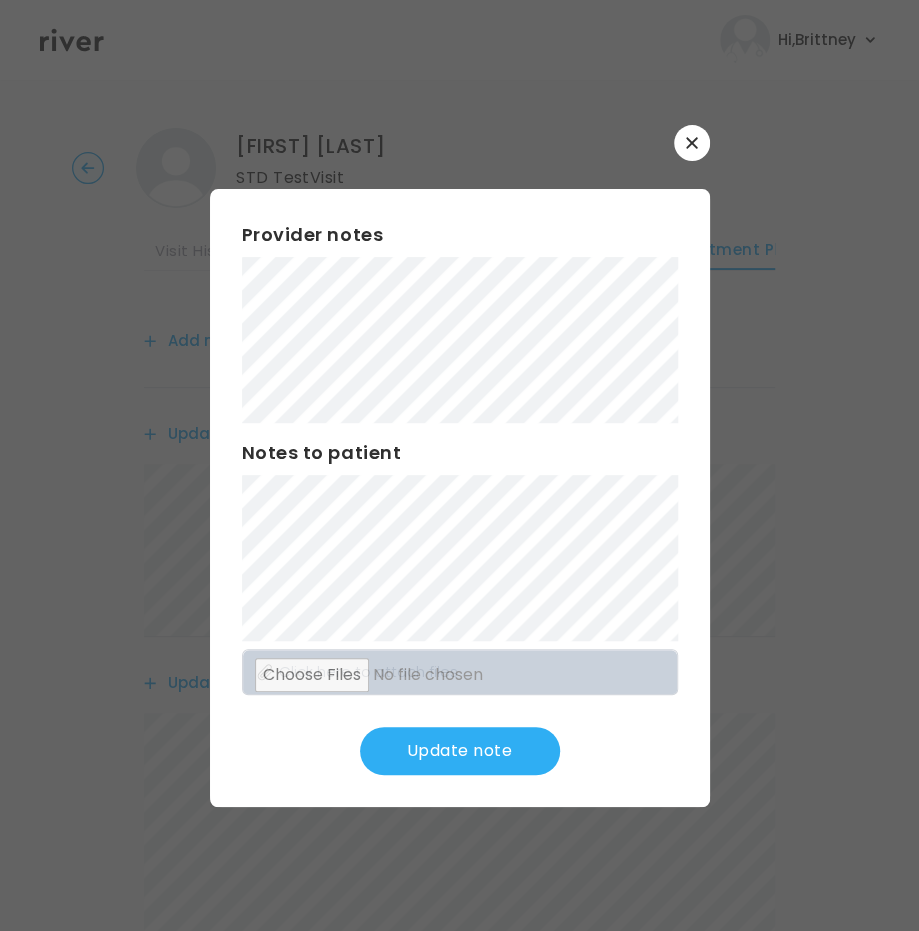 click on "Update note" at bounding box center [460, 751] 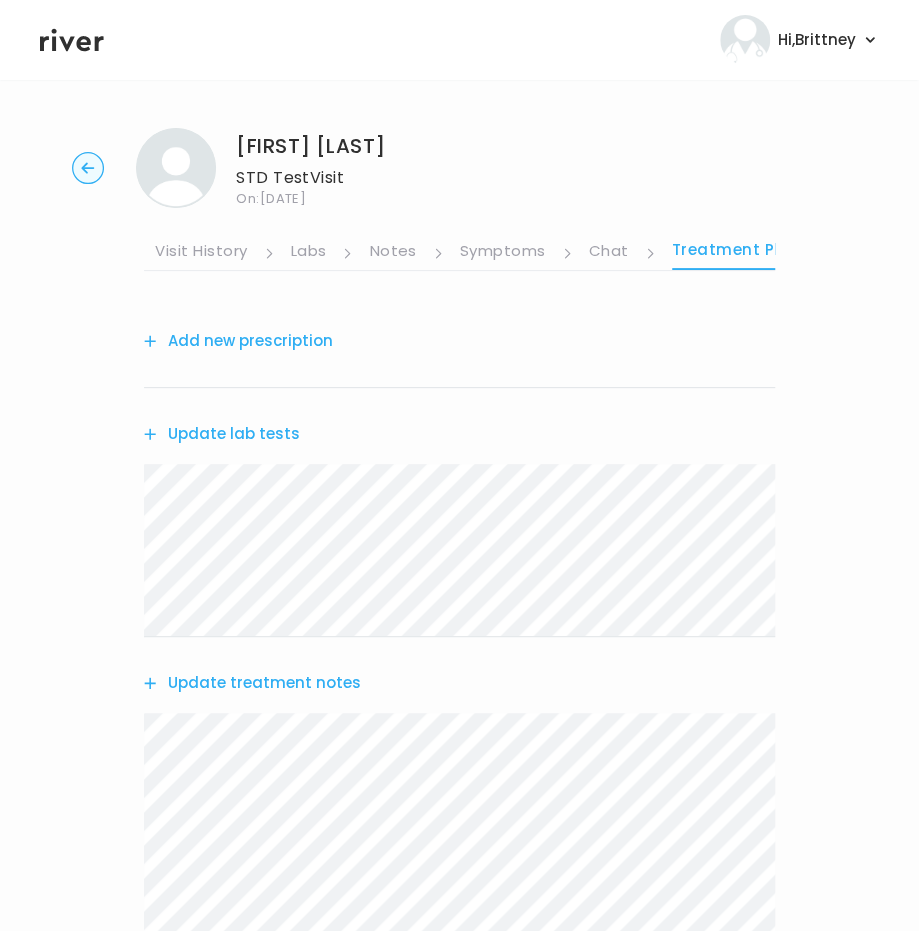 scroll, scrollTop: 432, scrollLeft: 0, axis: vertical 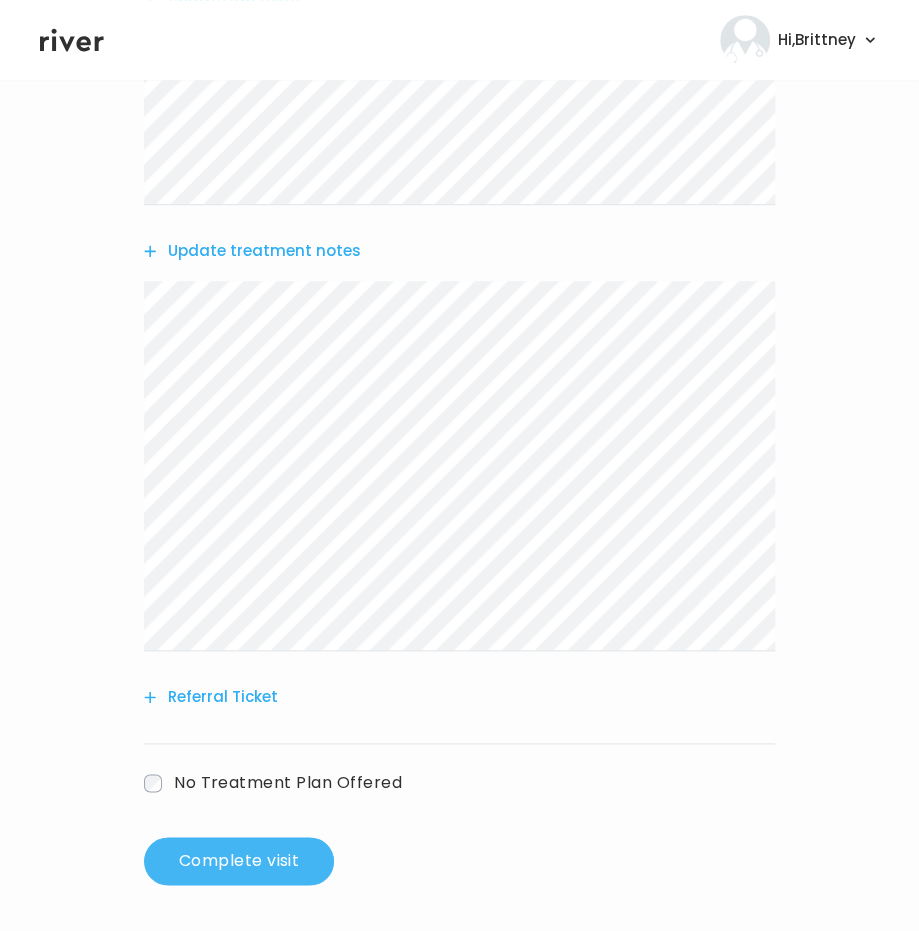 click on "Complete visit" at bounding box center (239, 861) 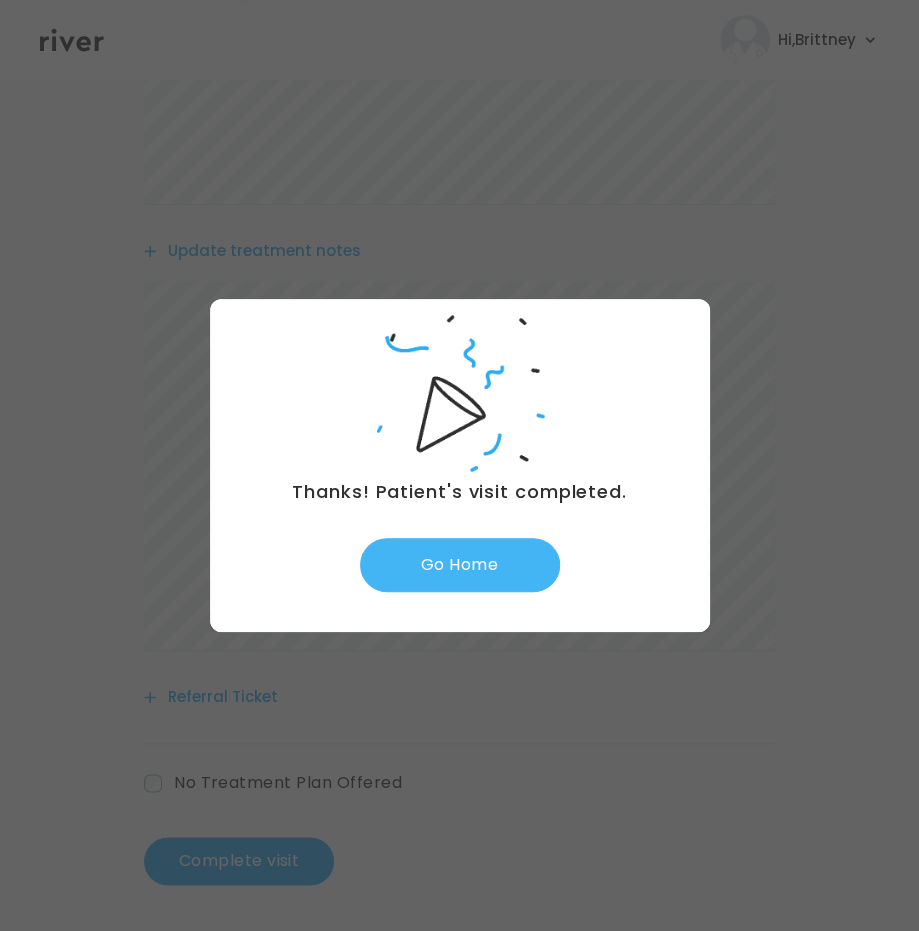 click on "Go Home" at bounding box center [460, 565] 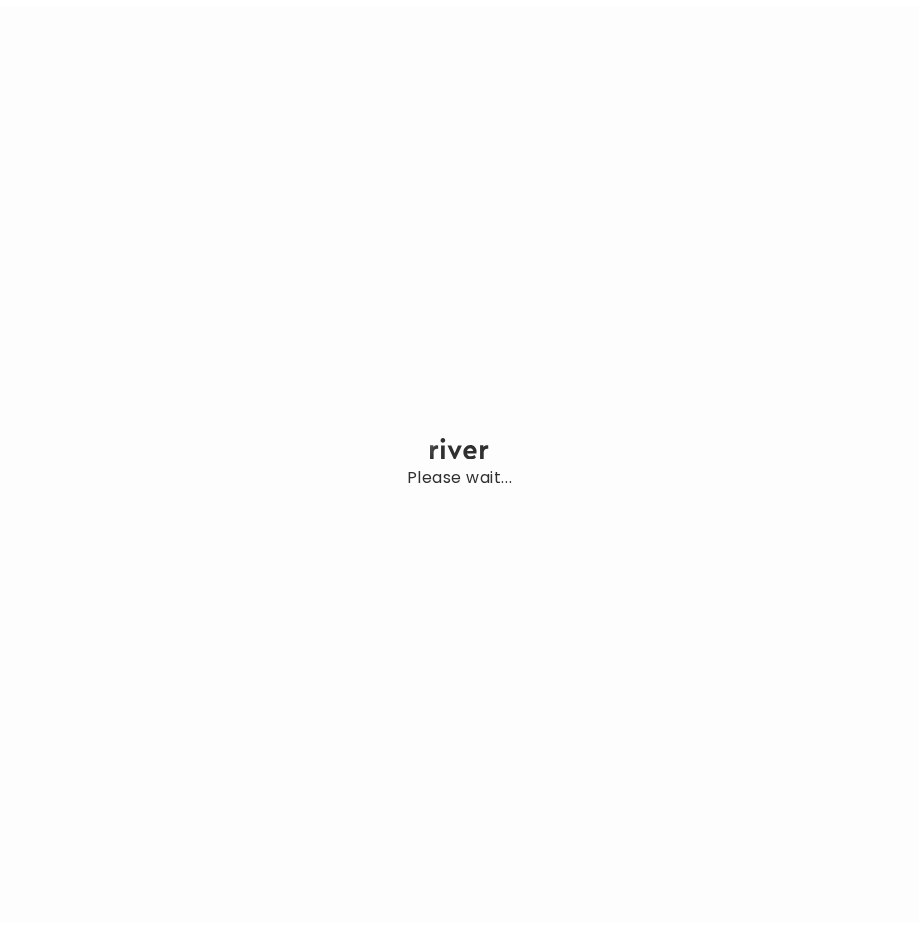scroll, scrollTop: 0, scrollLeft: 0, axis: both 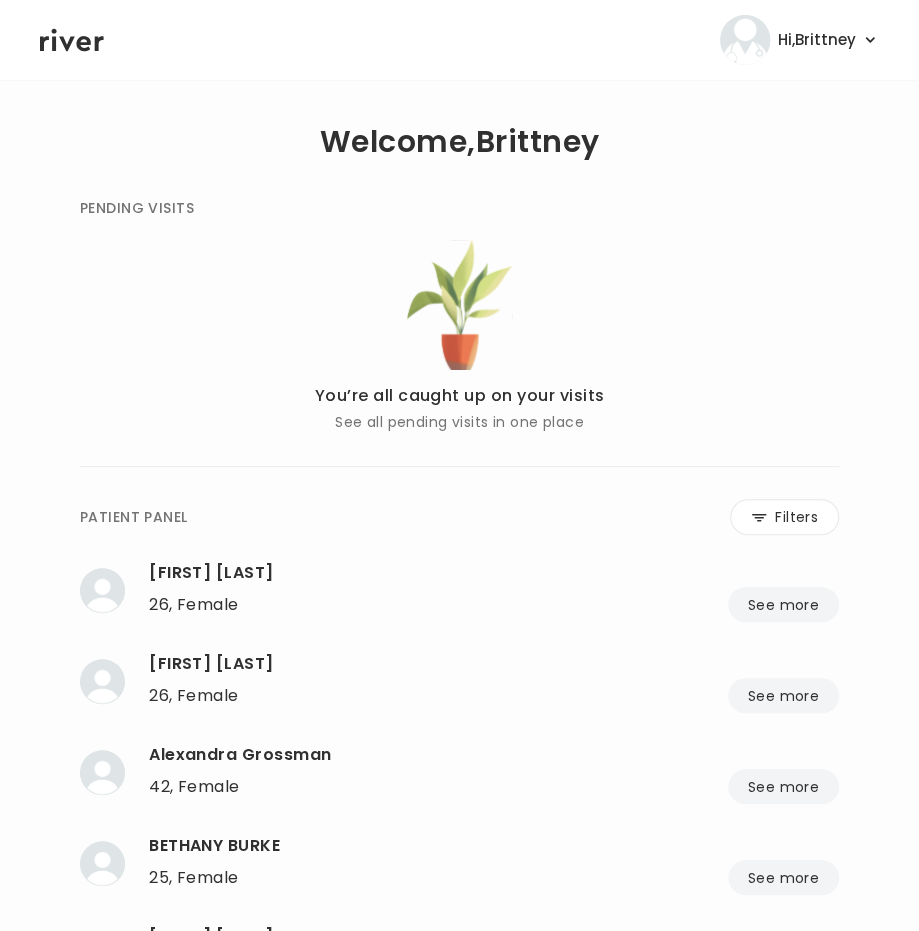 click on "**********" at bounding box center [459, 790] 